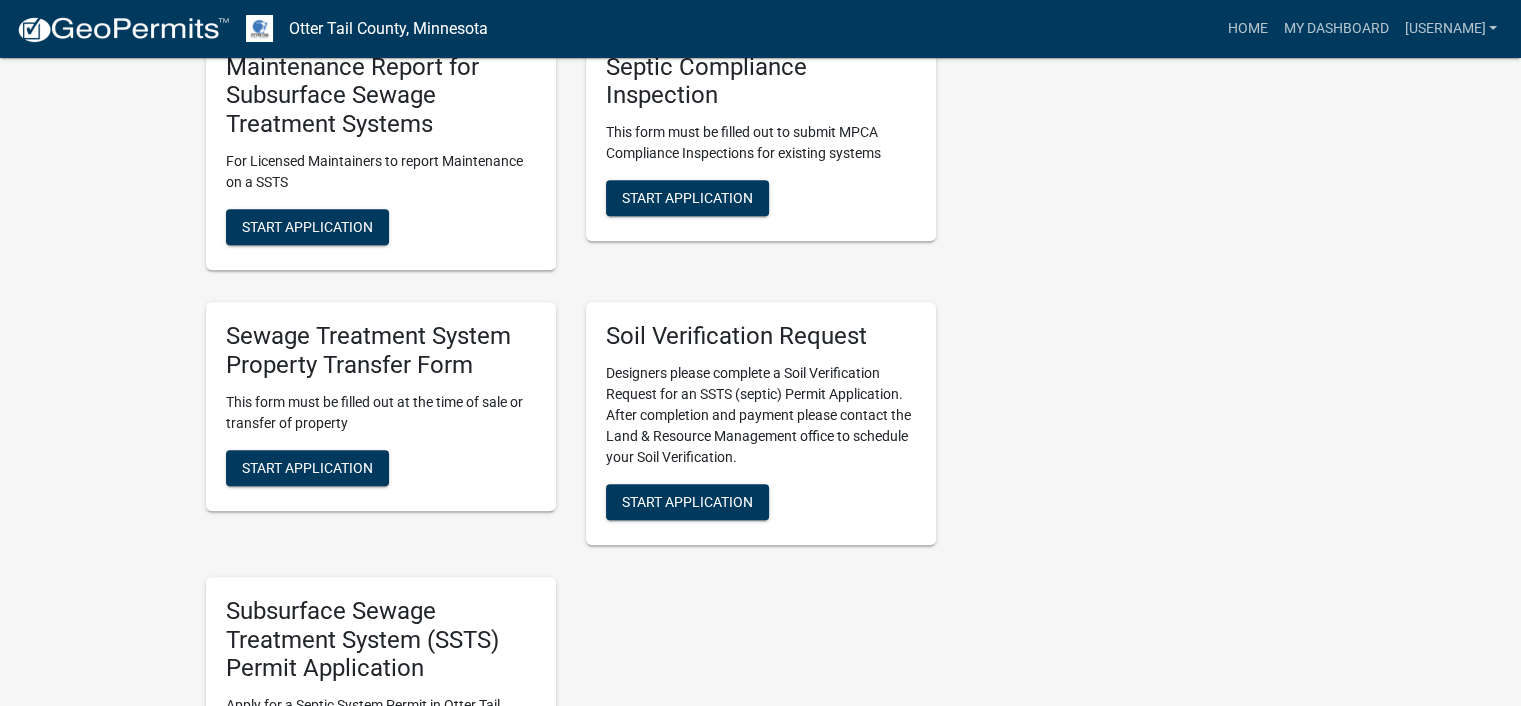scroll, scrollTop: 1000, scrollLeft: 0, axis: vertical 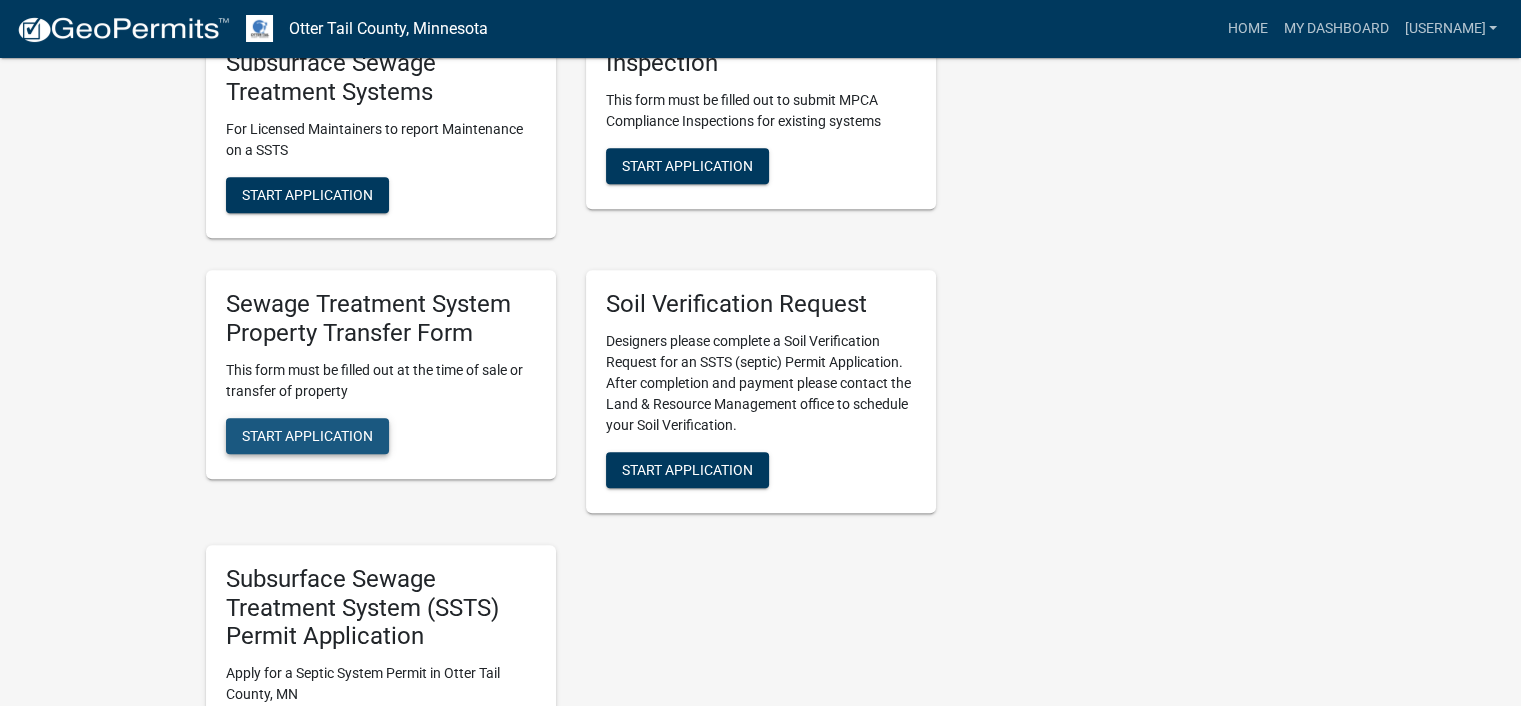 click on "Start Application" at bounding box center [307, 435] 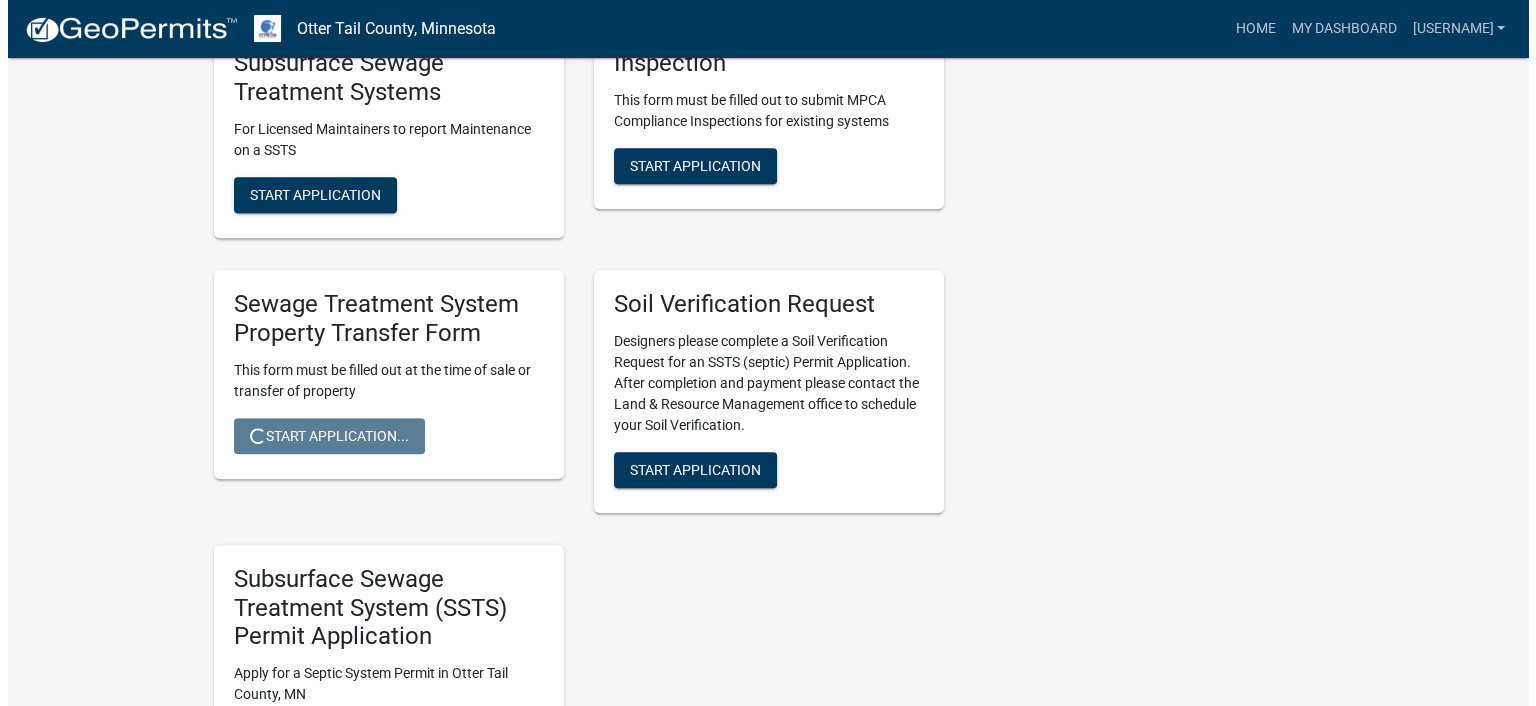 scroll, scrollTop: 0, scrollLeft: 0, axis: both 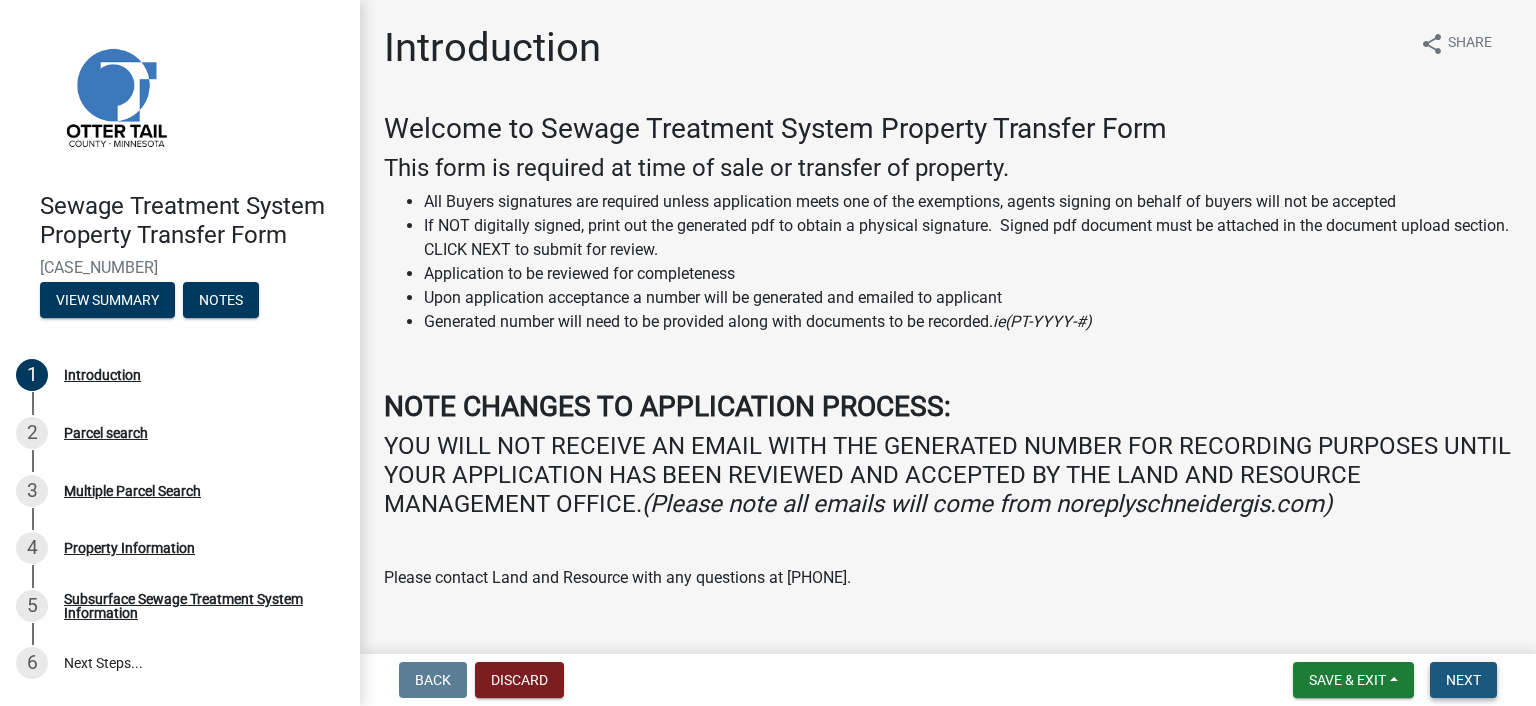 click on "Next" at bounding box center [1463, 680] 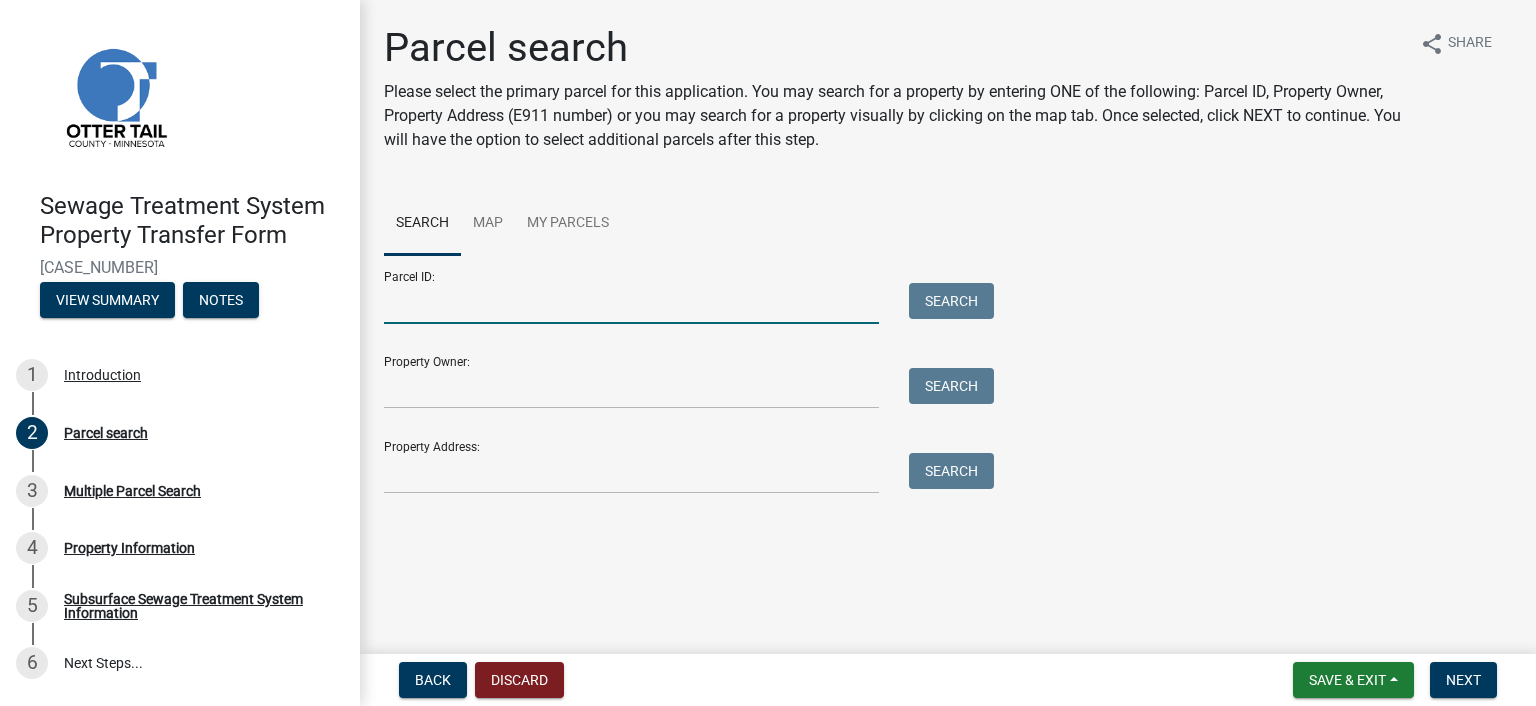 click on "Parcel ID:" at bounding box center [631, 303] 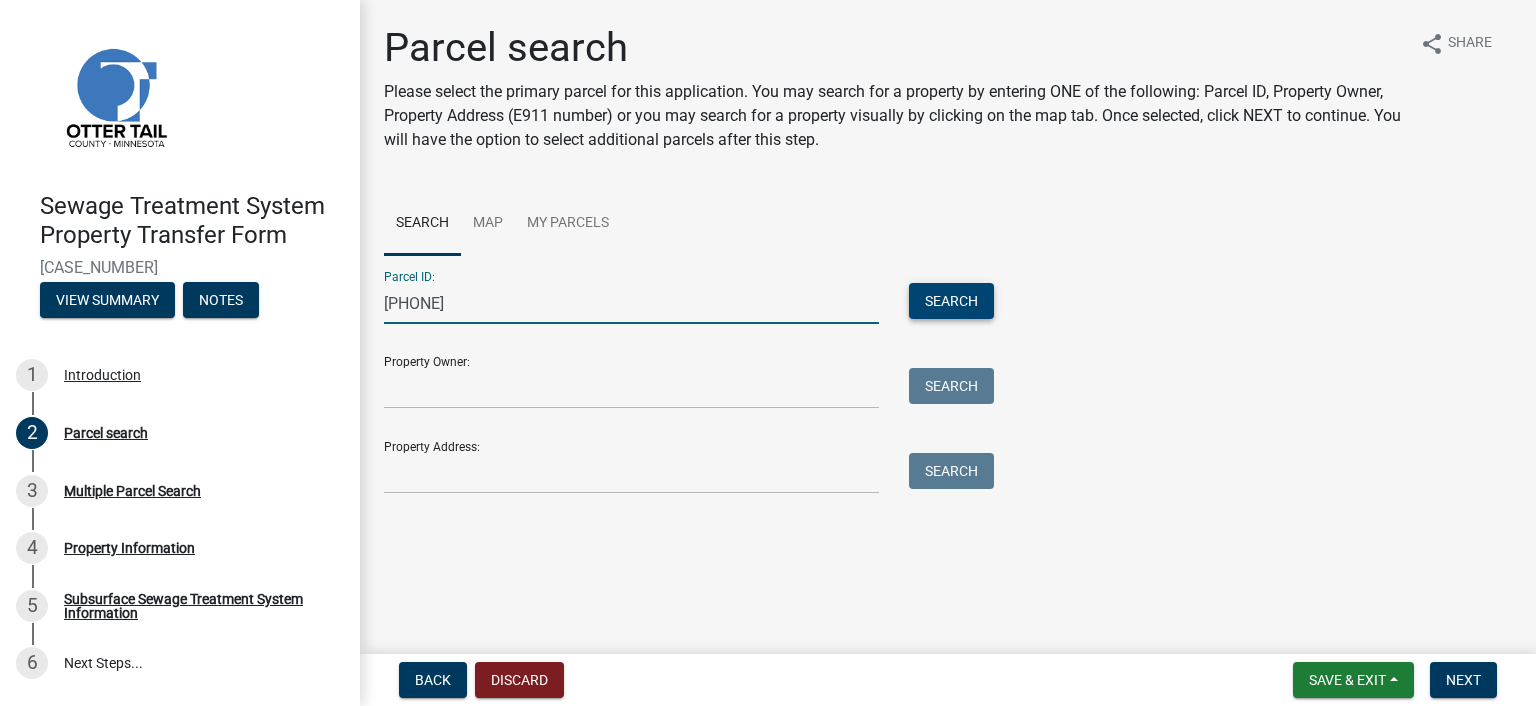 type on "[PHONE]" 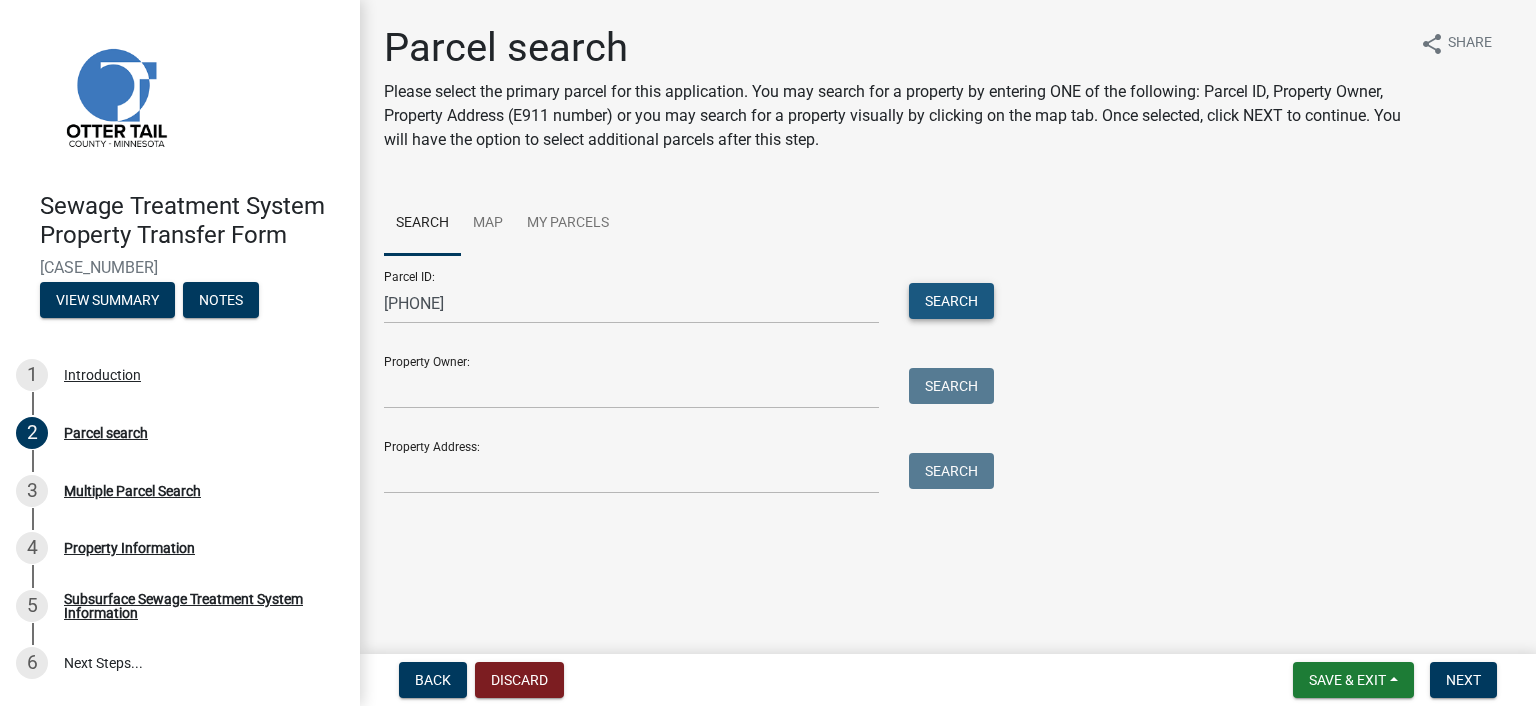 click on "Search" at bounding box center (951, 301) 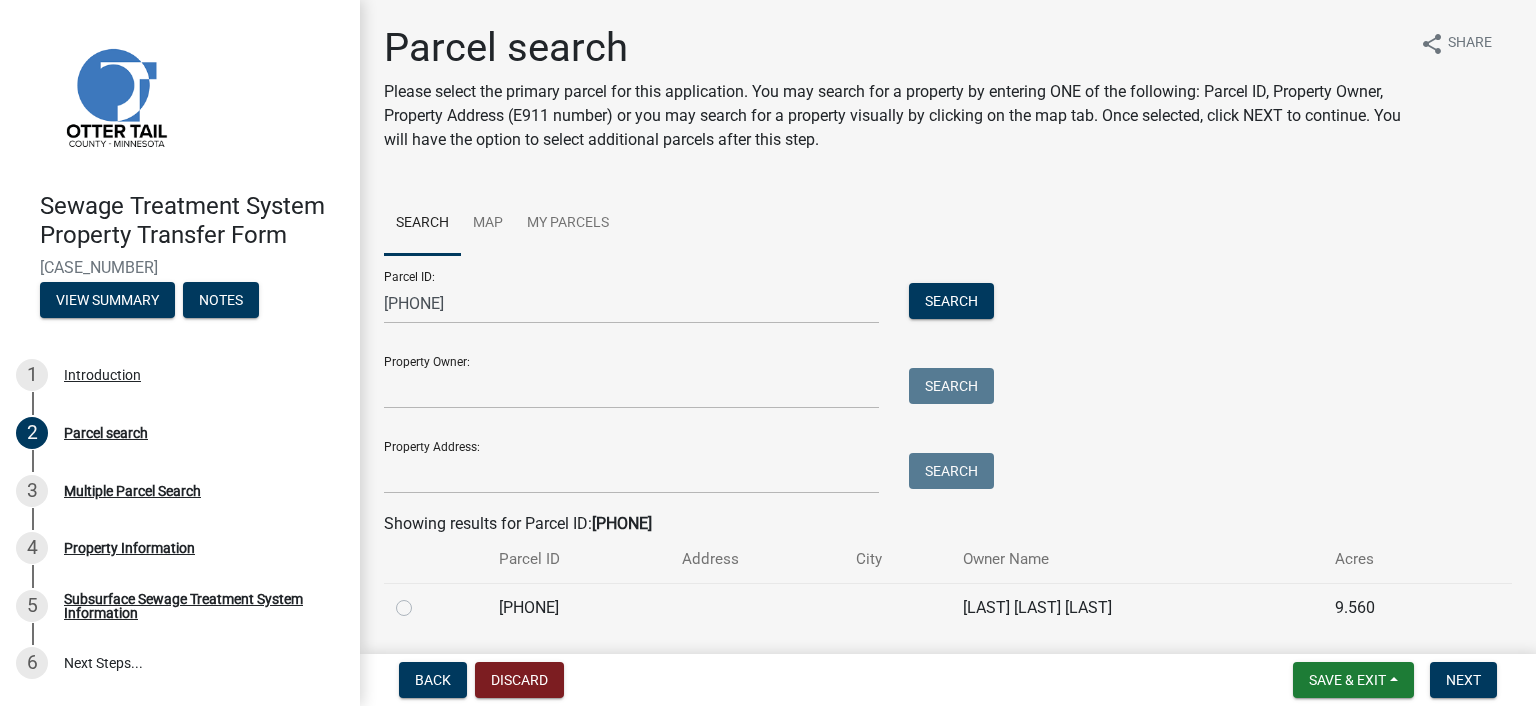 click 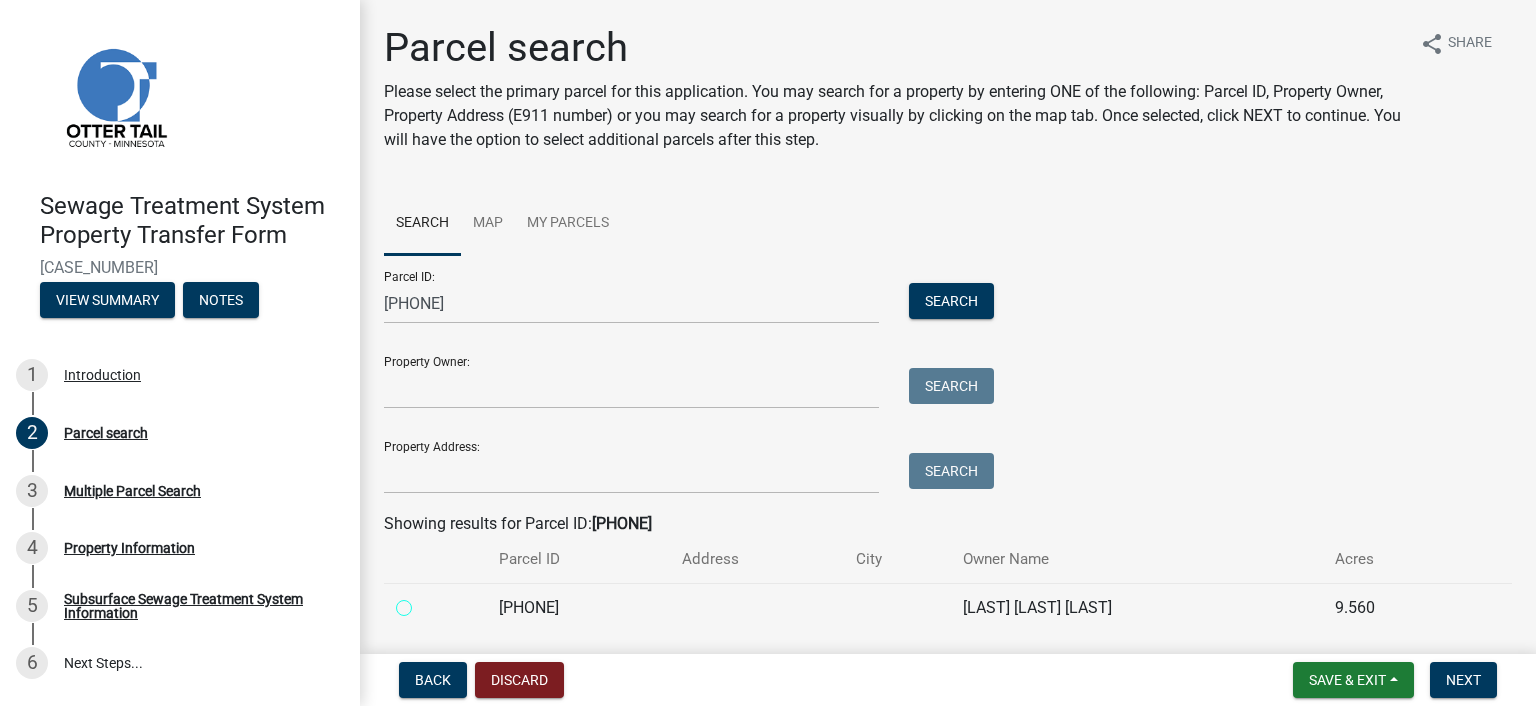 click at bounding box center (426, 602) 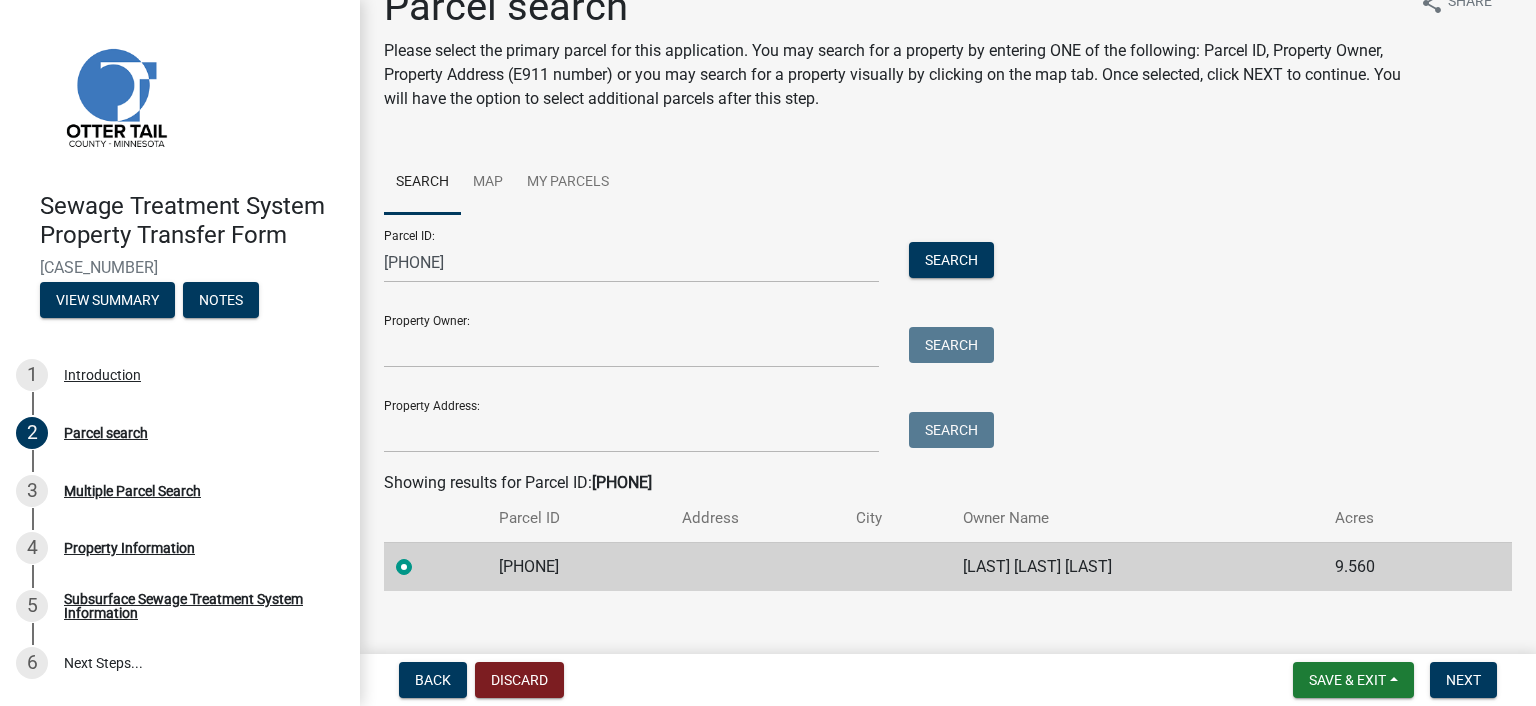 scroll, scrollTop: 64, scrollLeft: 0, axis: vertical 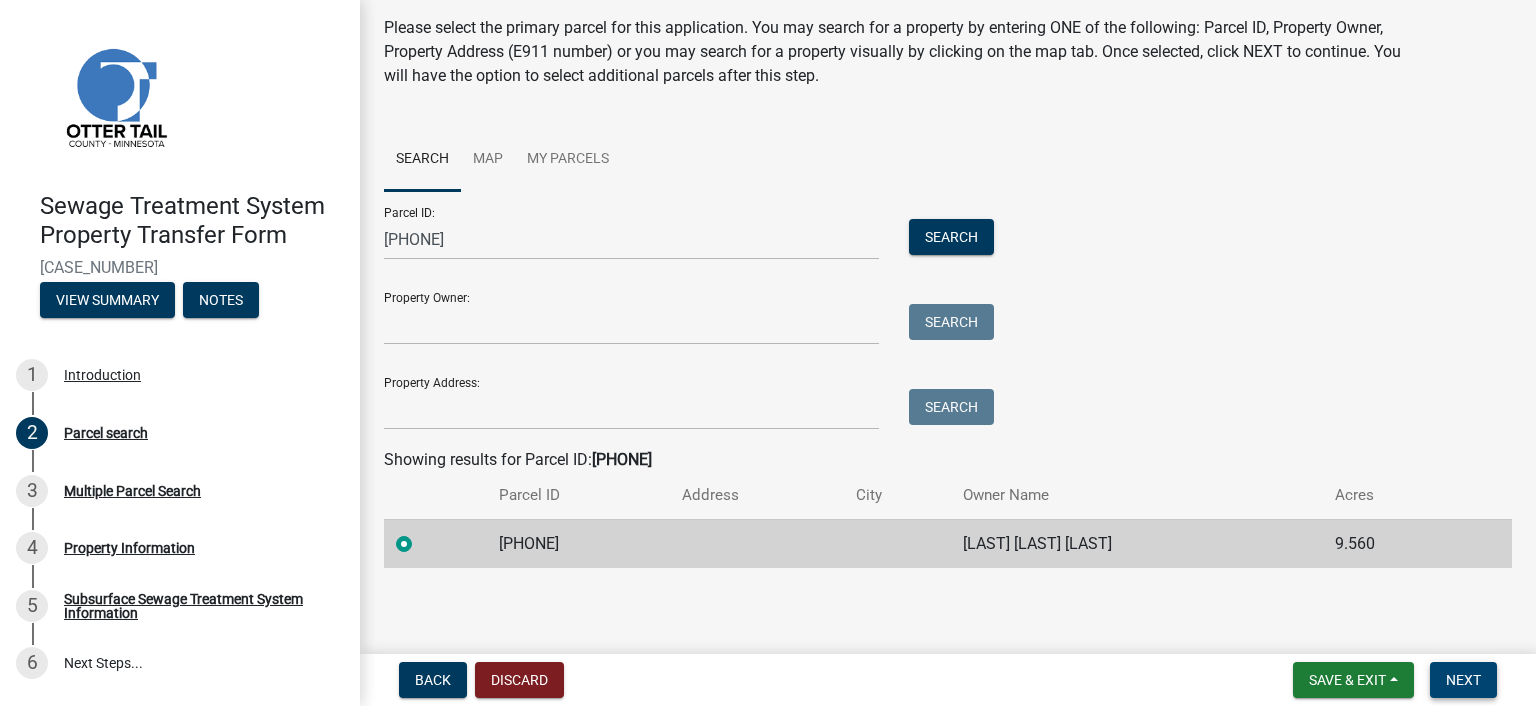 click on "Next" at bounding box center [1463, 680] 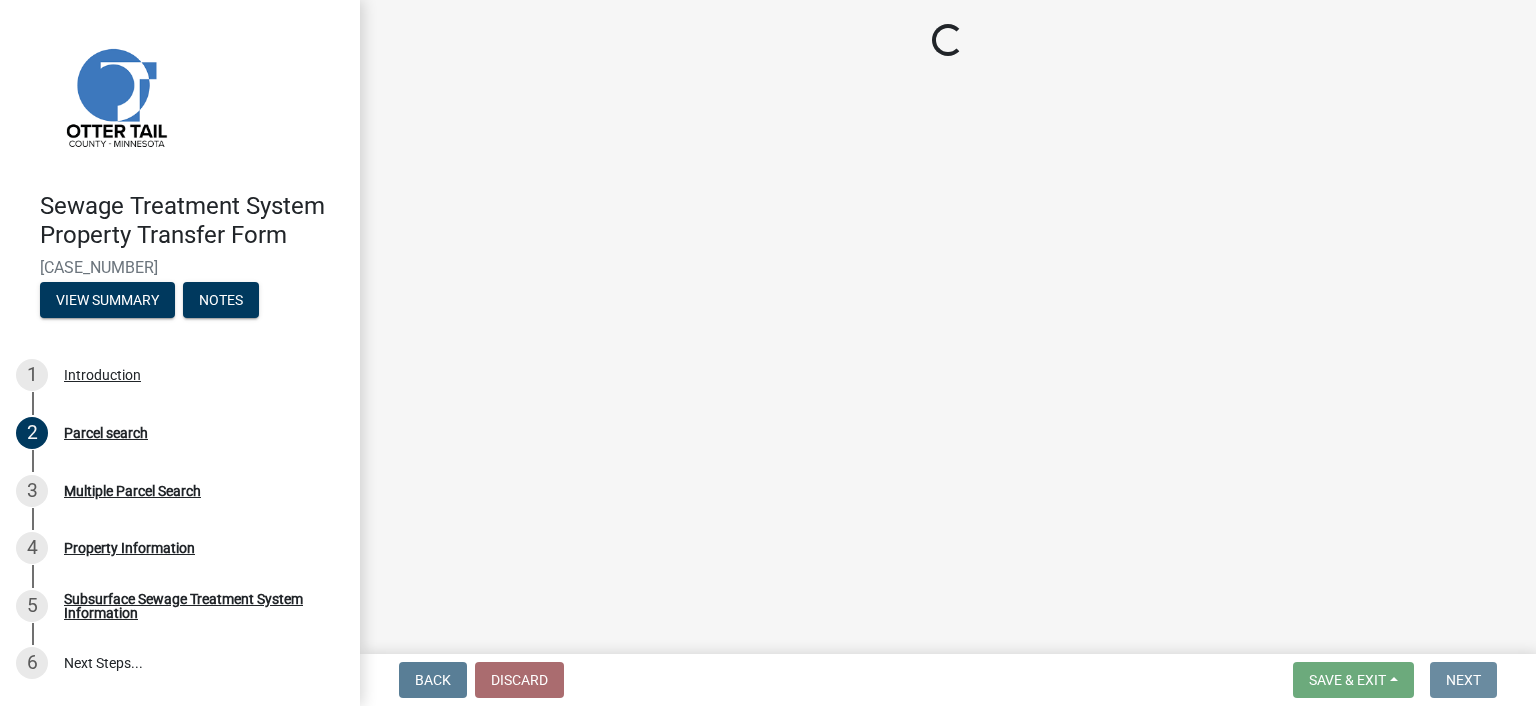 scroll, scrollTop: 0, scrollLeft: 0, axis: both 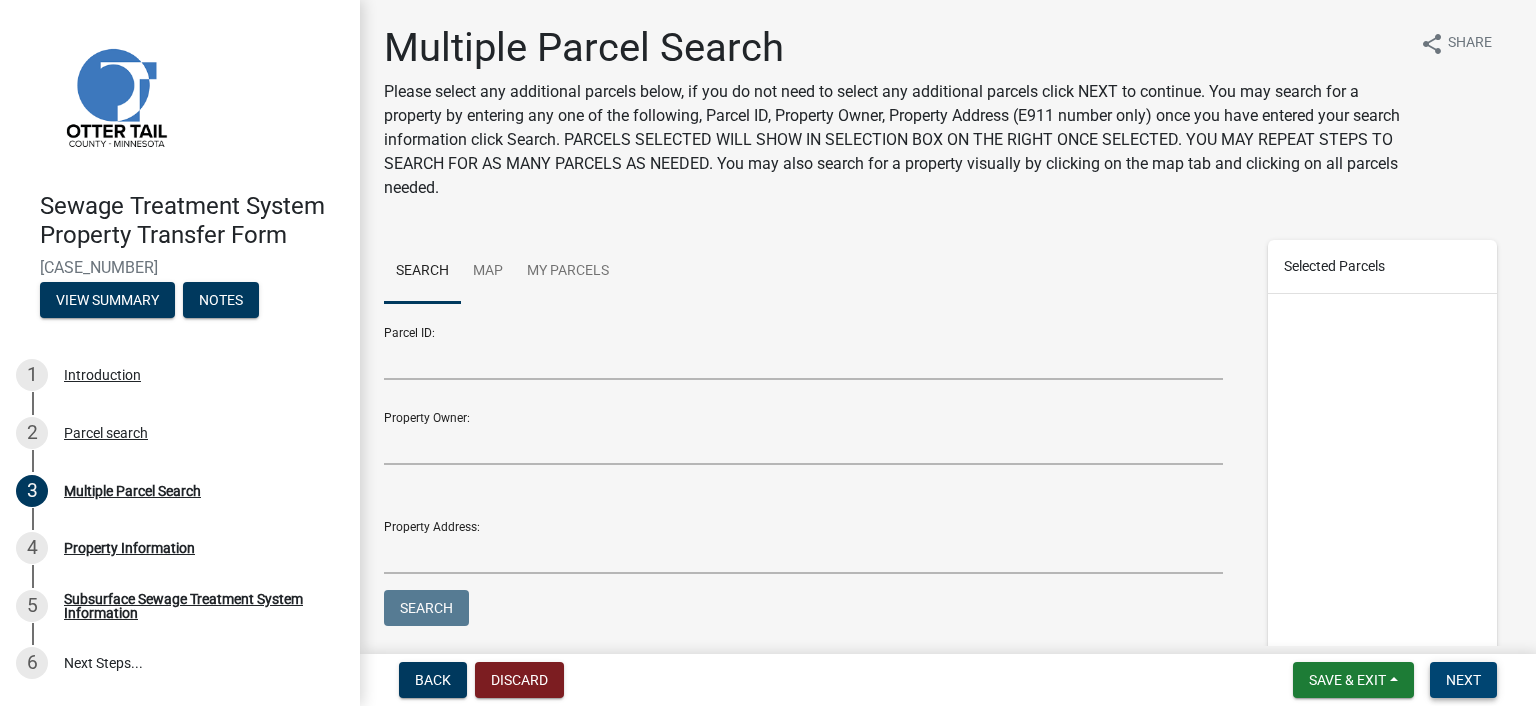 click on "Next" at bounding box center [1463, 680] 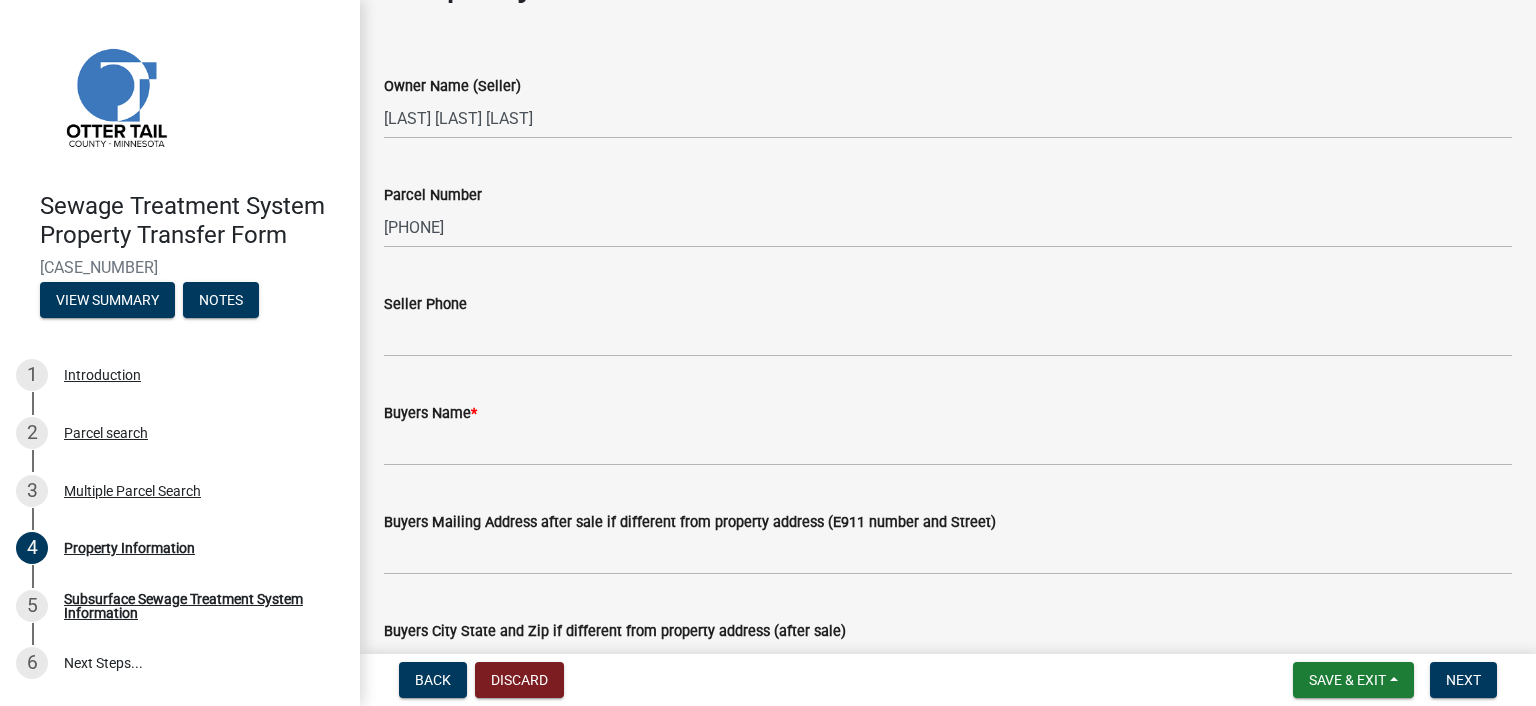 scroll, scrollTop: 200, scrollLeft: 0, axis: vertical 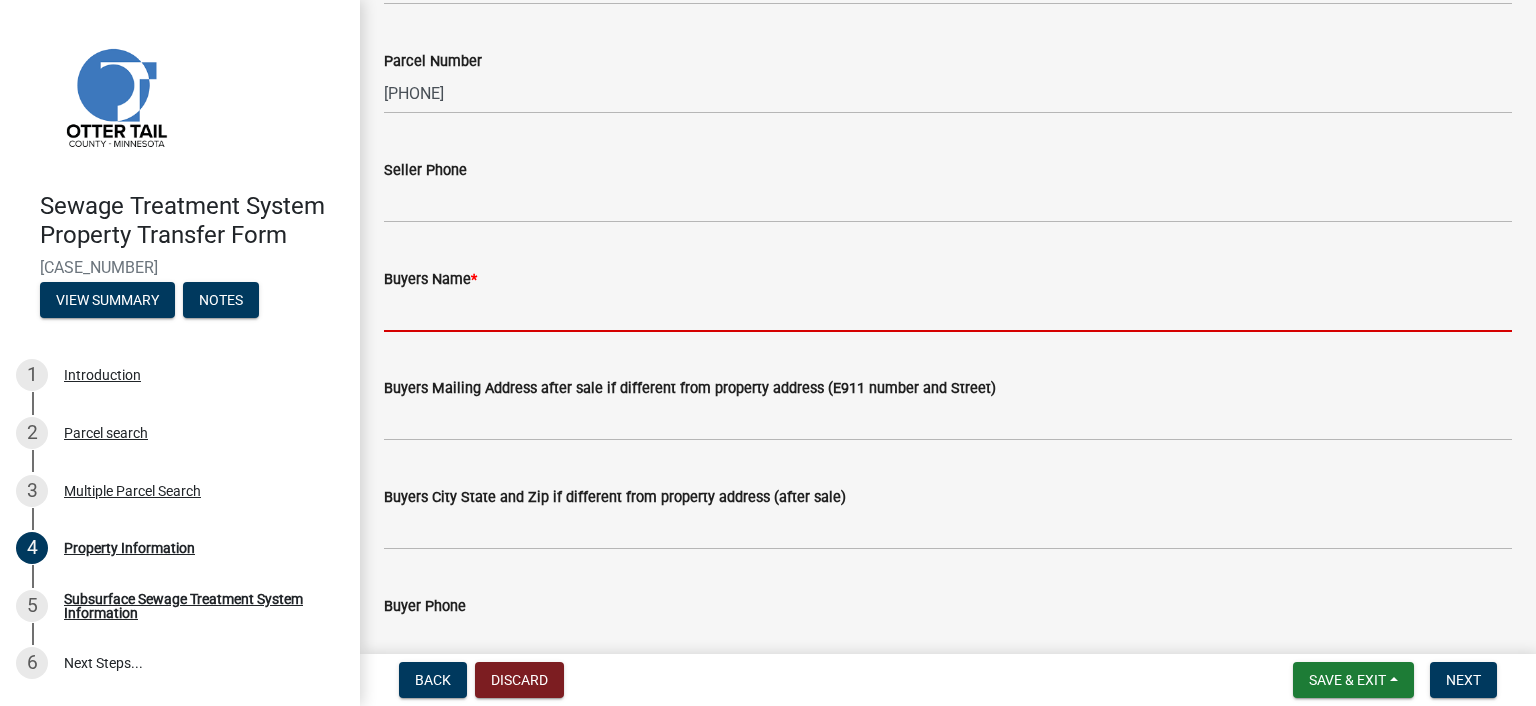click on "Buyers Name  *" at bounding box center (948, 311) 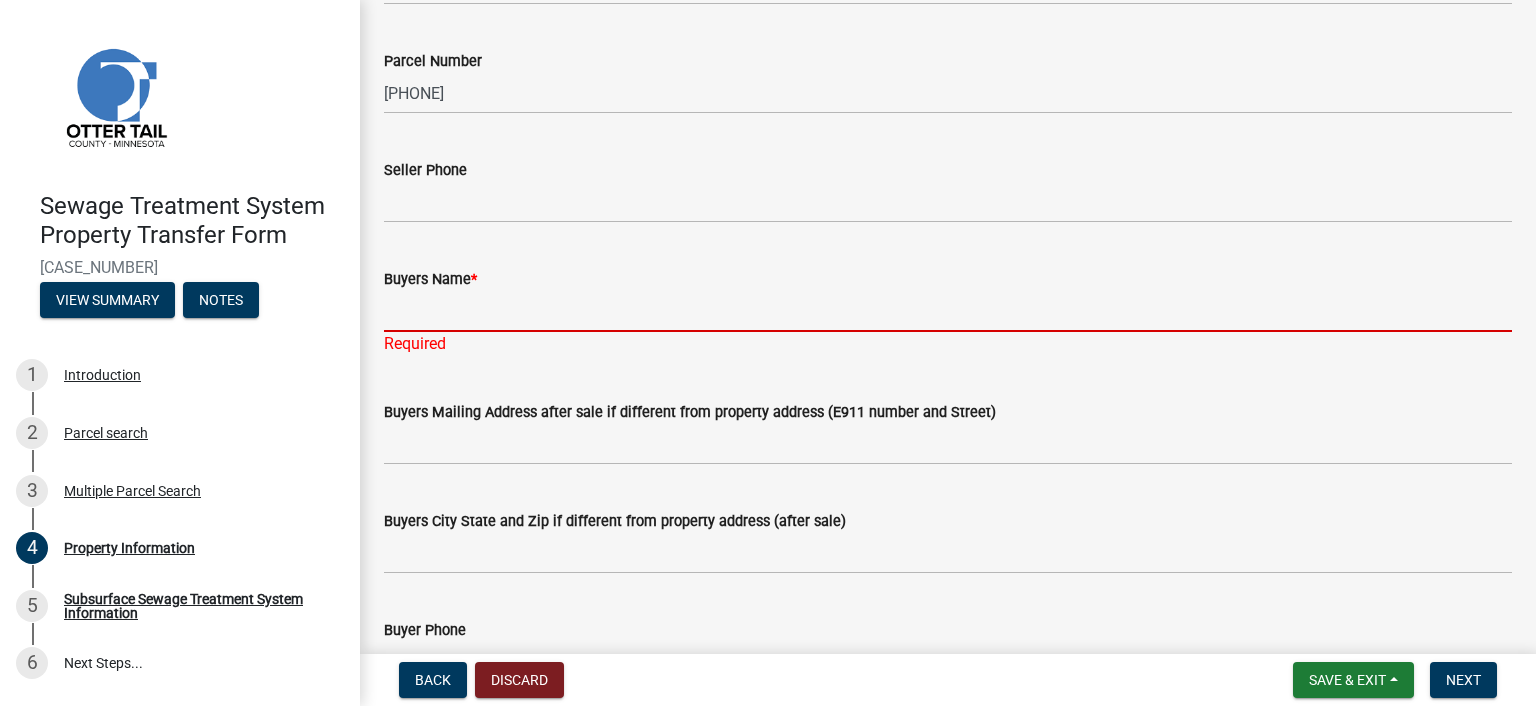click on "Buyers Name  *" at bounding box center [948, 311] 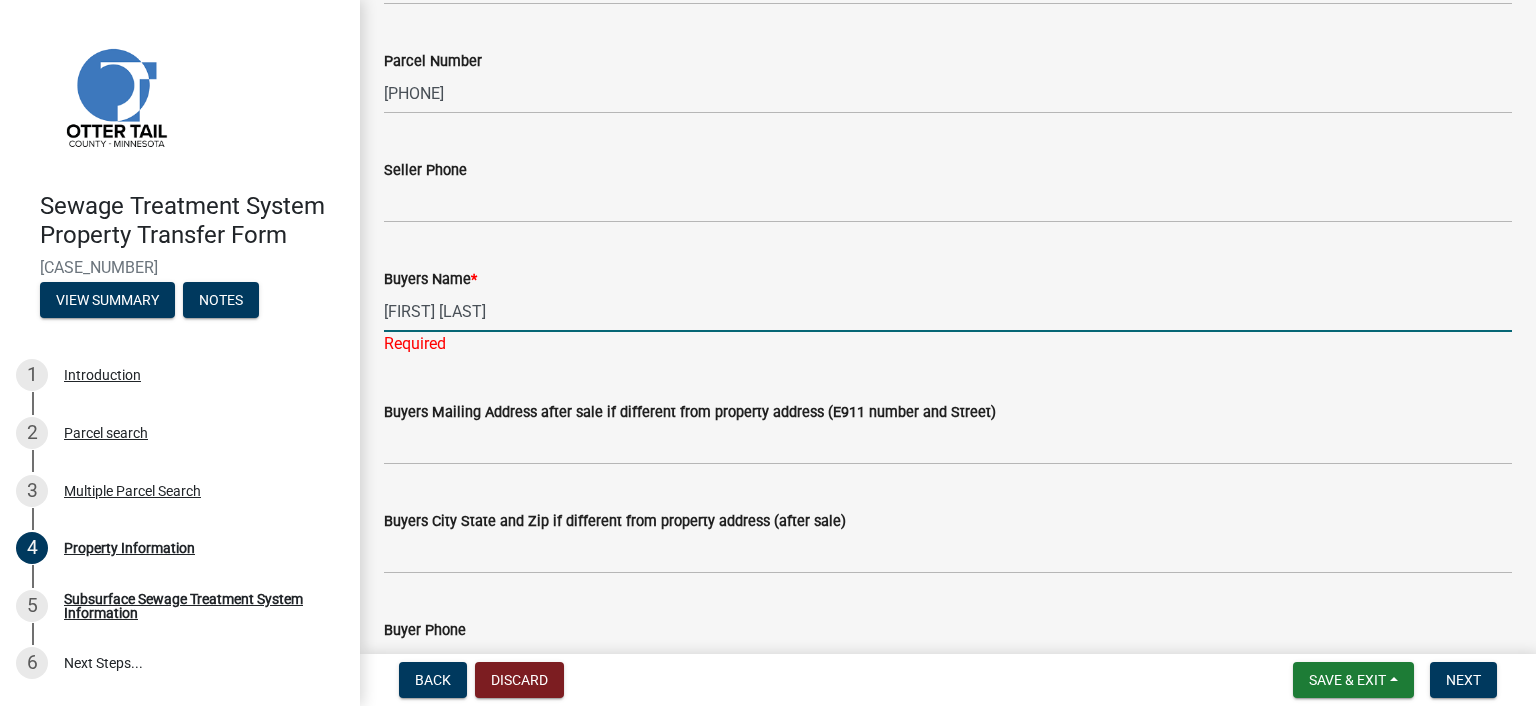type on "[FIRST] [LAST]" 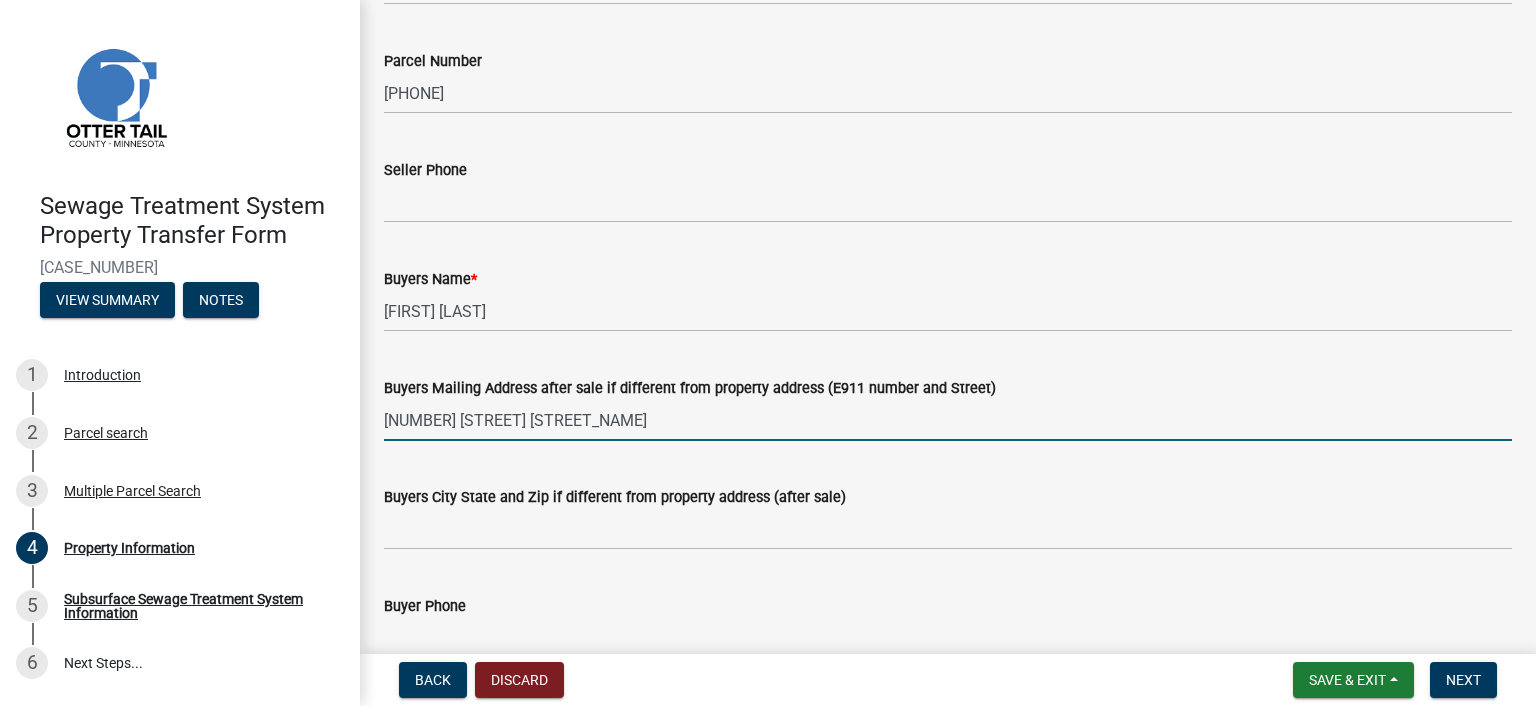 type on "[NUMBER] [STREET] [STREET_NAME]" 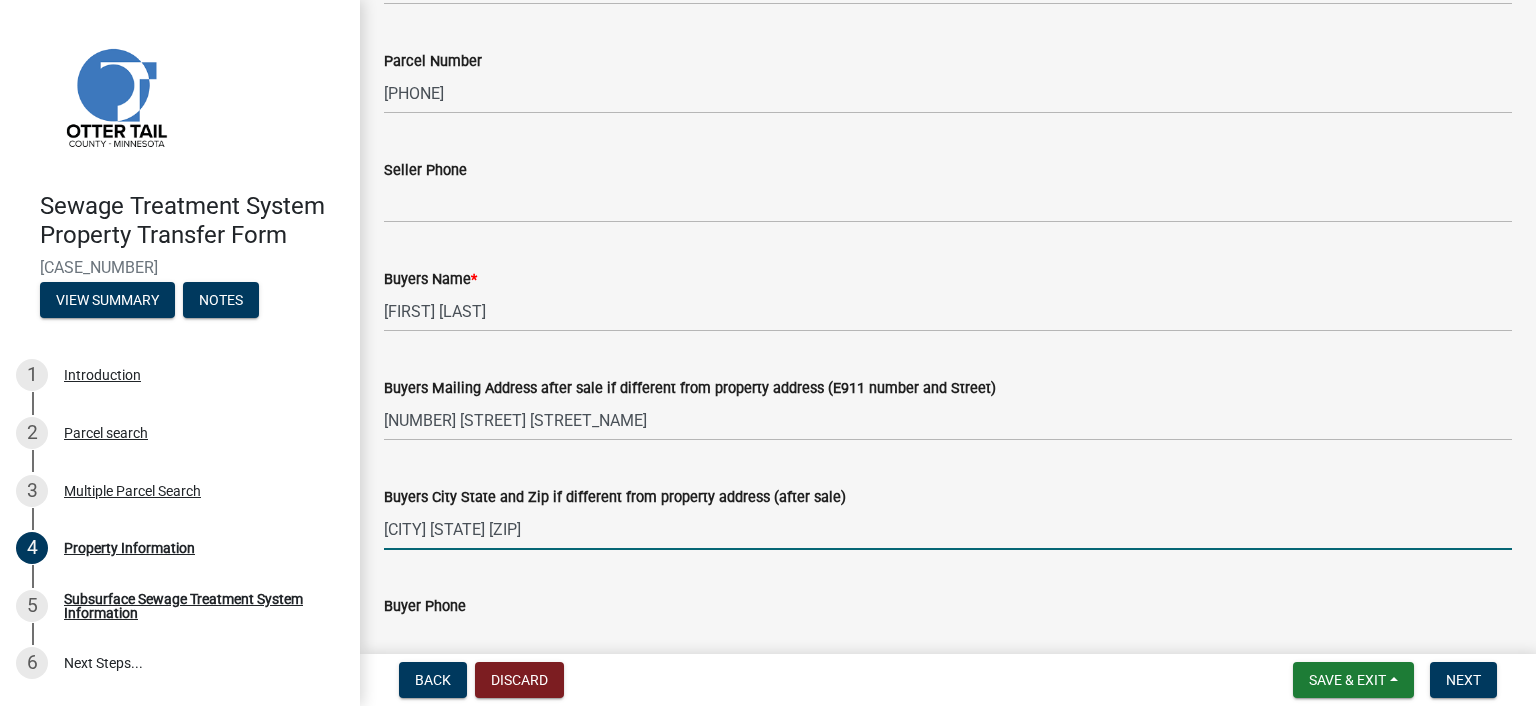 type on "[CITY] [STATE] [ZIP]" 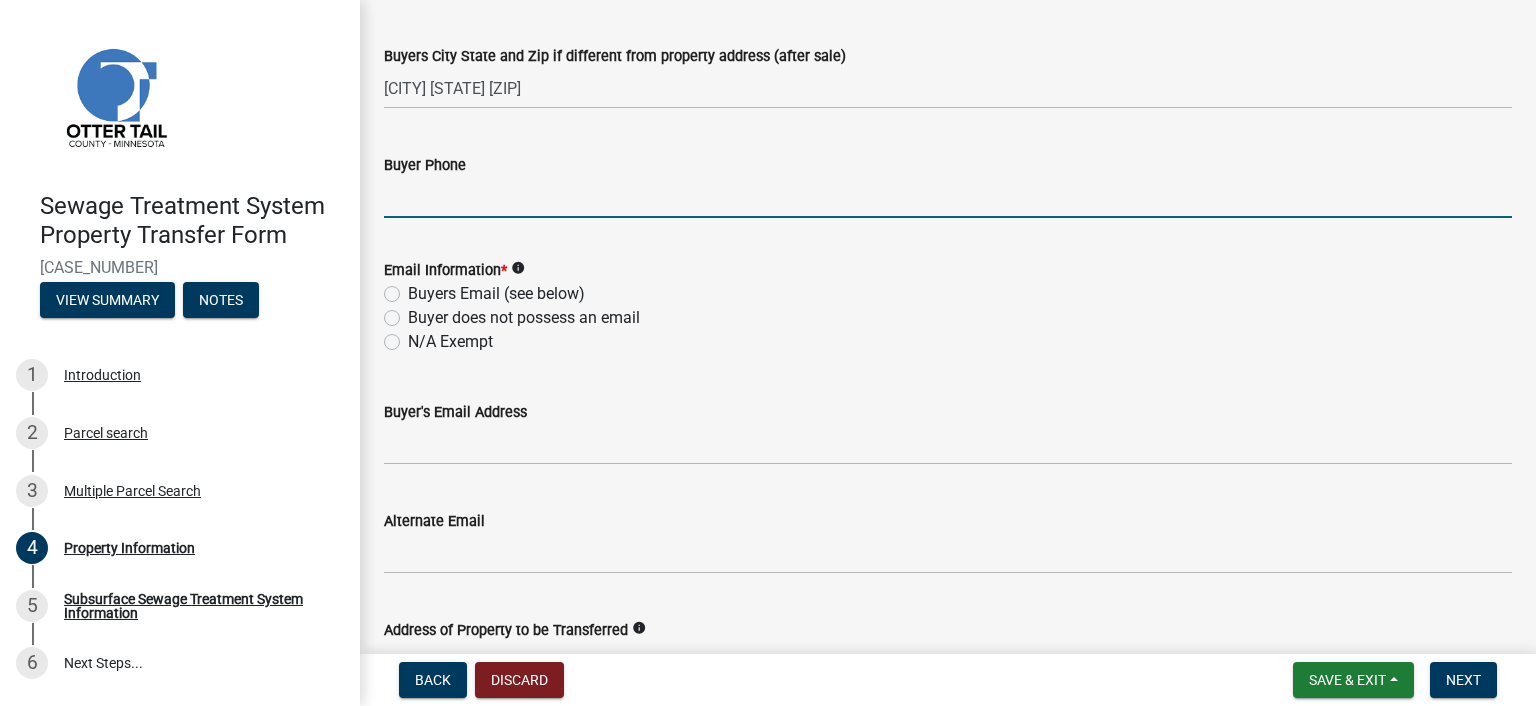 scroll, scrollTop: 913, scrollLeft: 0, axis: vertical 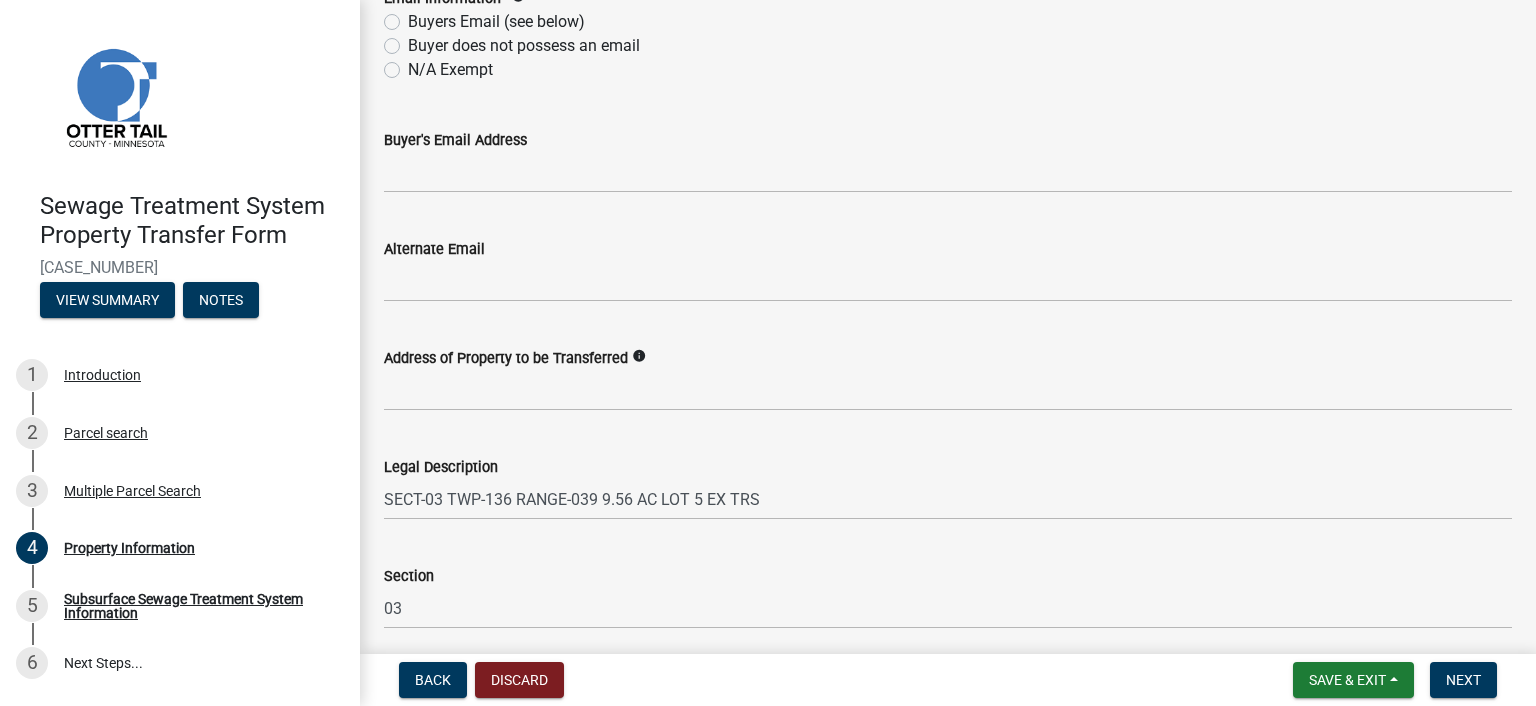 click on "N/A Exempt" 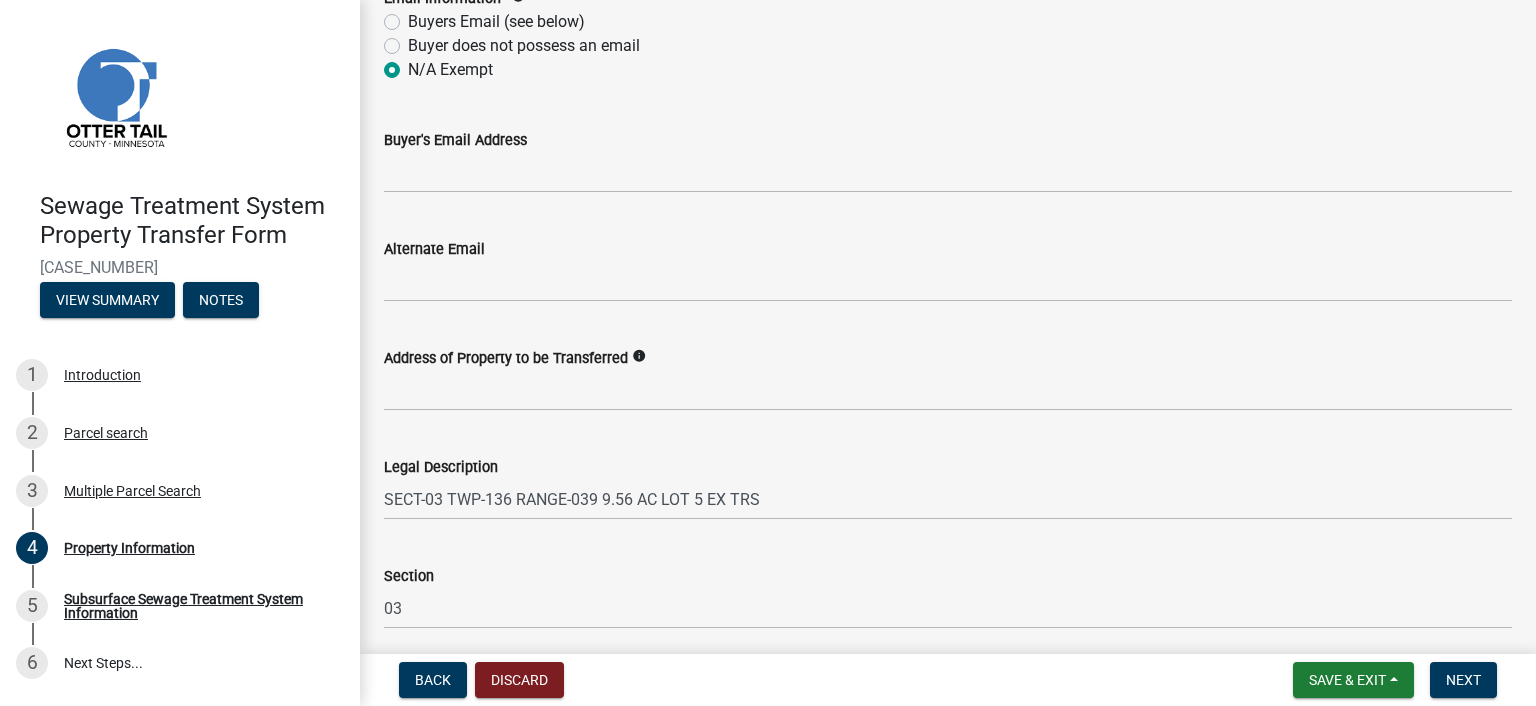 radio on "true" 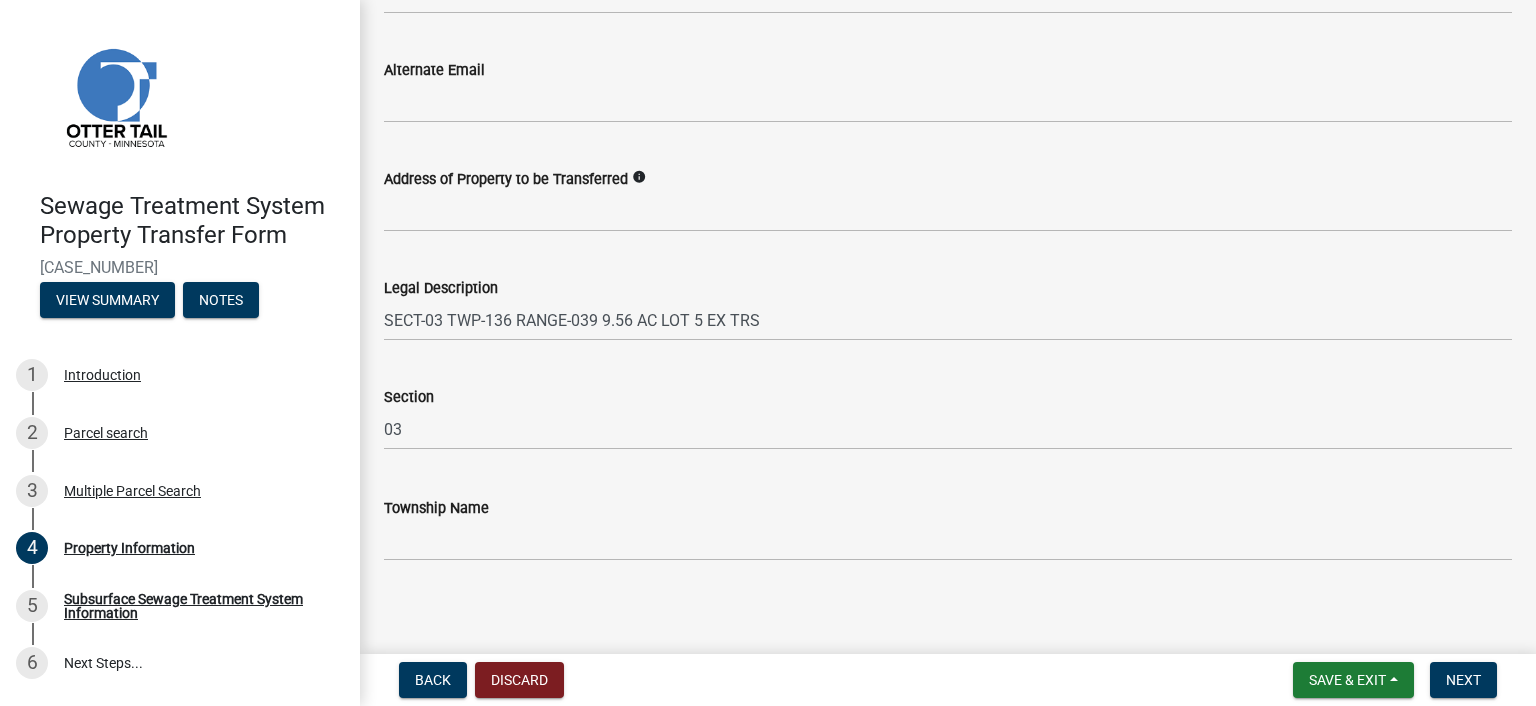 scroll, scrollTop: 1101, scrollLeft: 0, axis: vertical 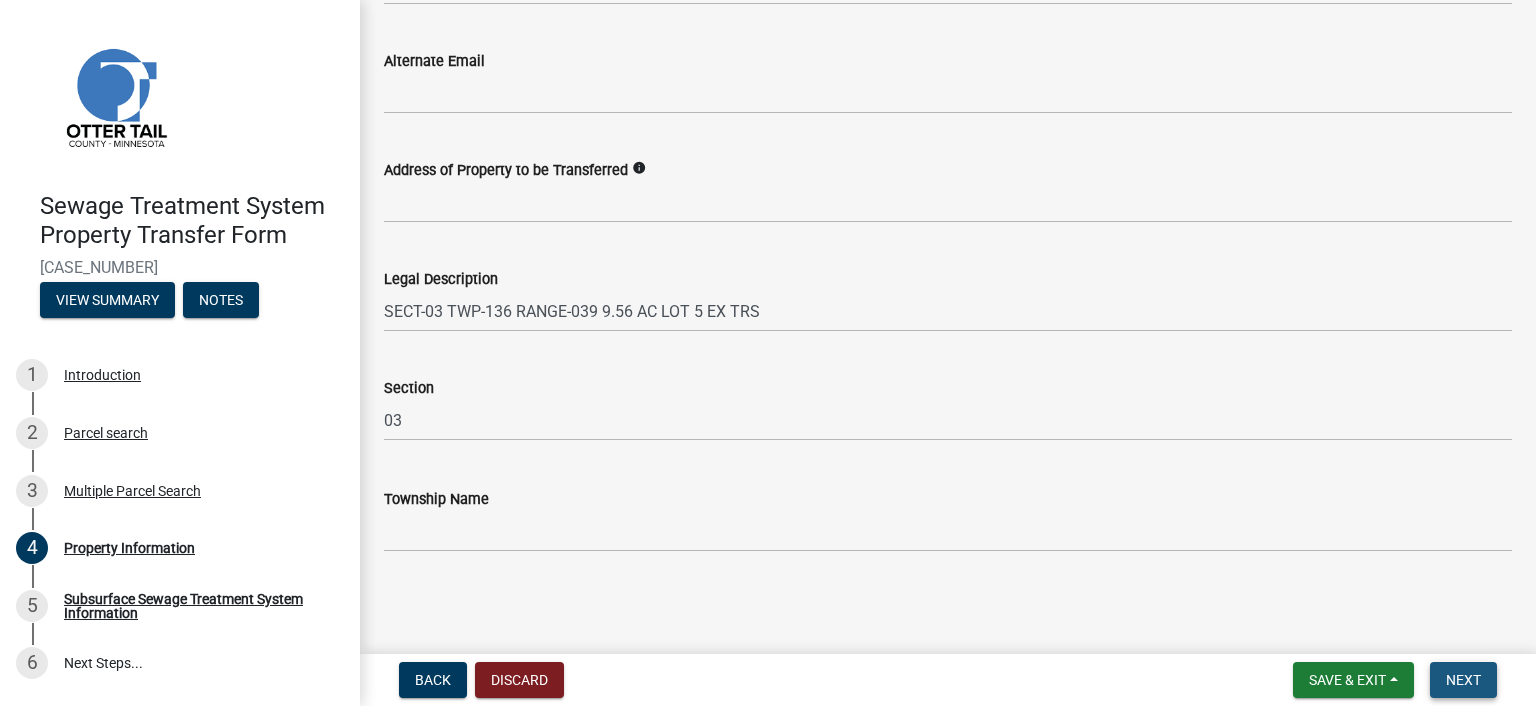 click on "Next" at bounding box center [1463, 680] 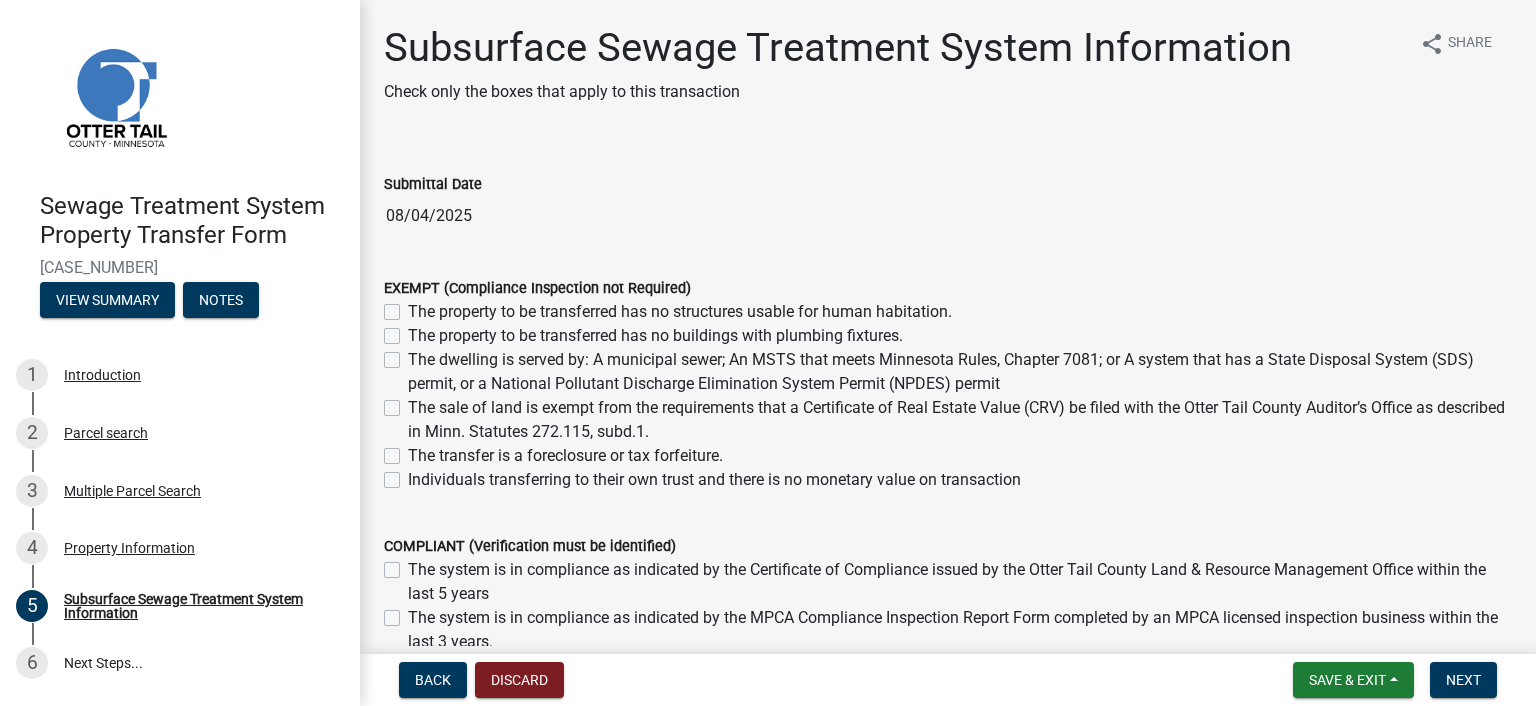 click on "The property to be transferred has no structures usable for human habitation." 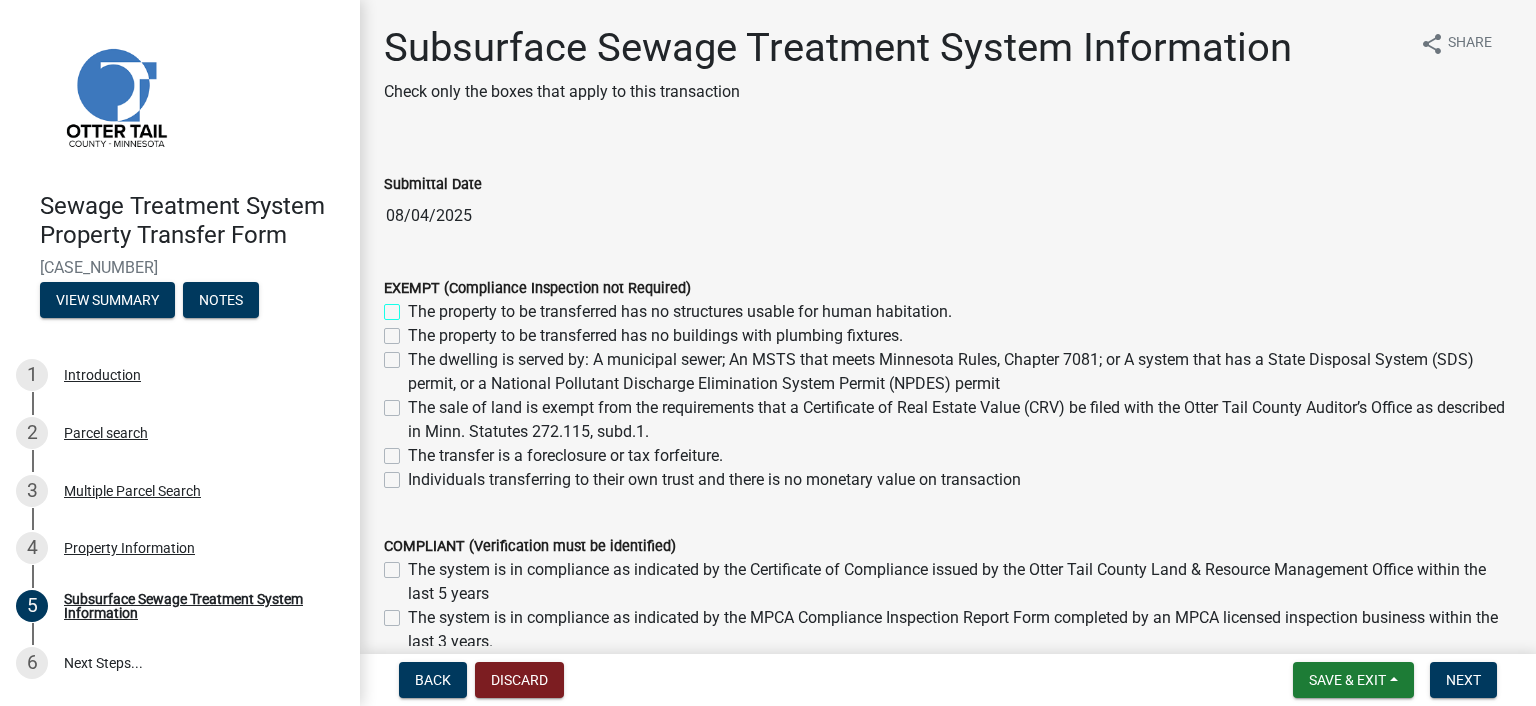 click on "The property to be transferred has no structures usable for human habitation." at bounding box center (414, 306) 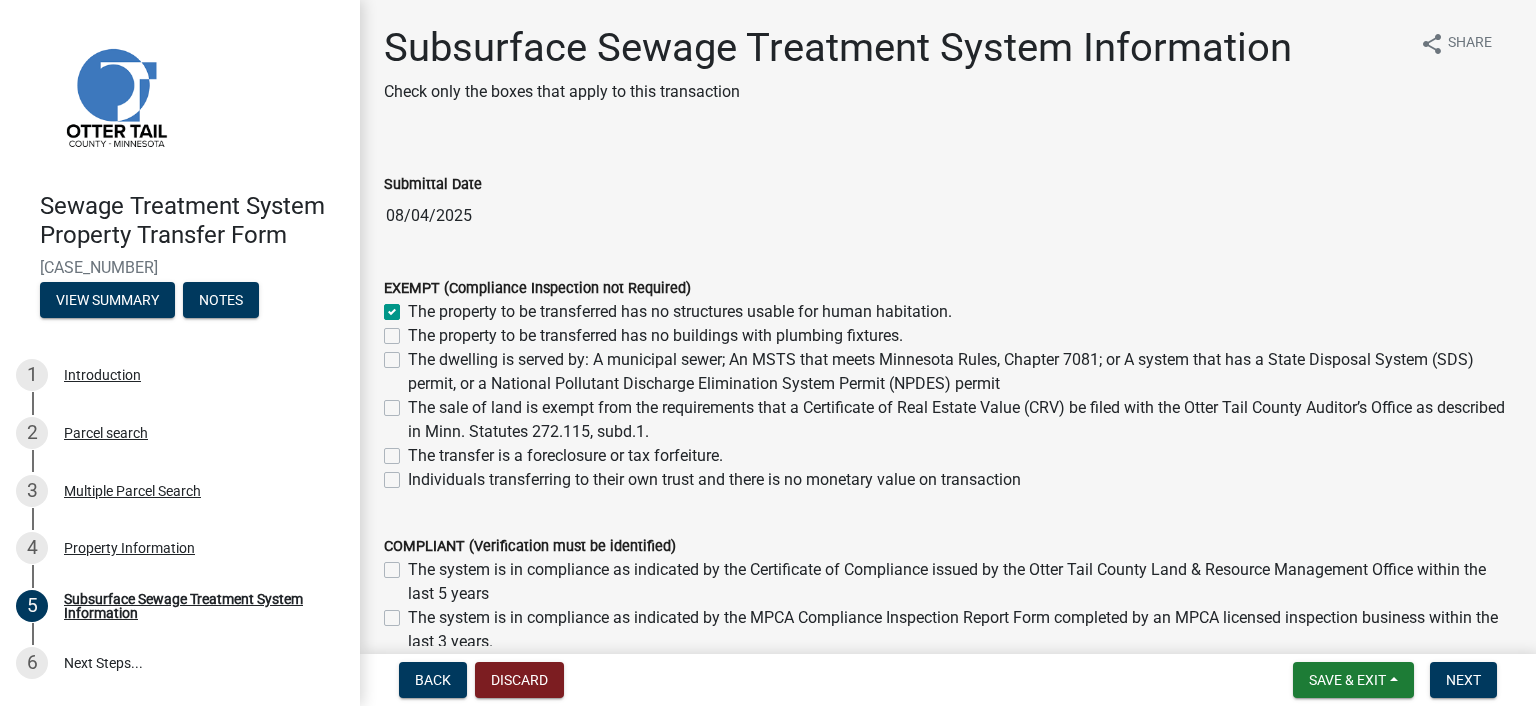 checkbox on "true" 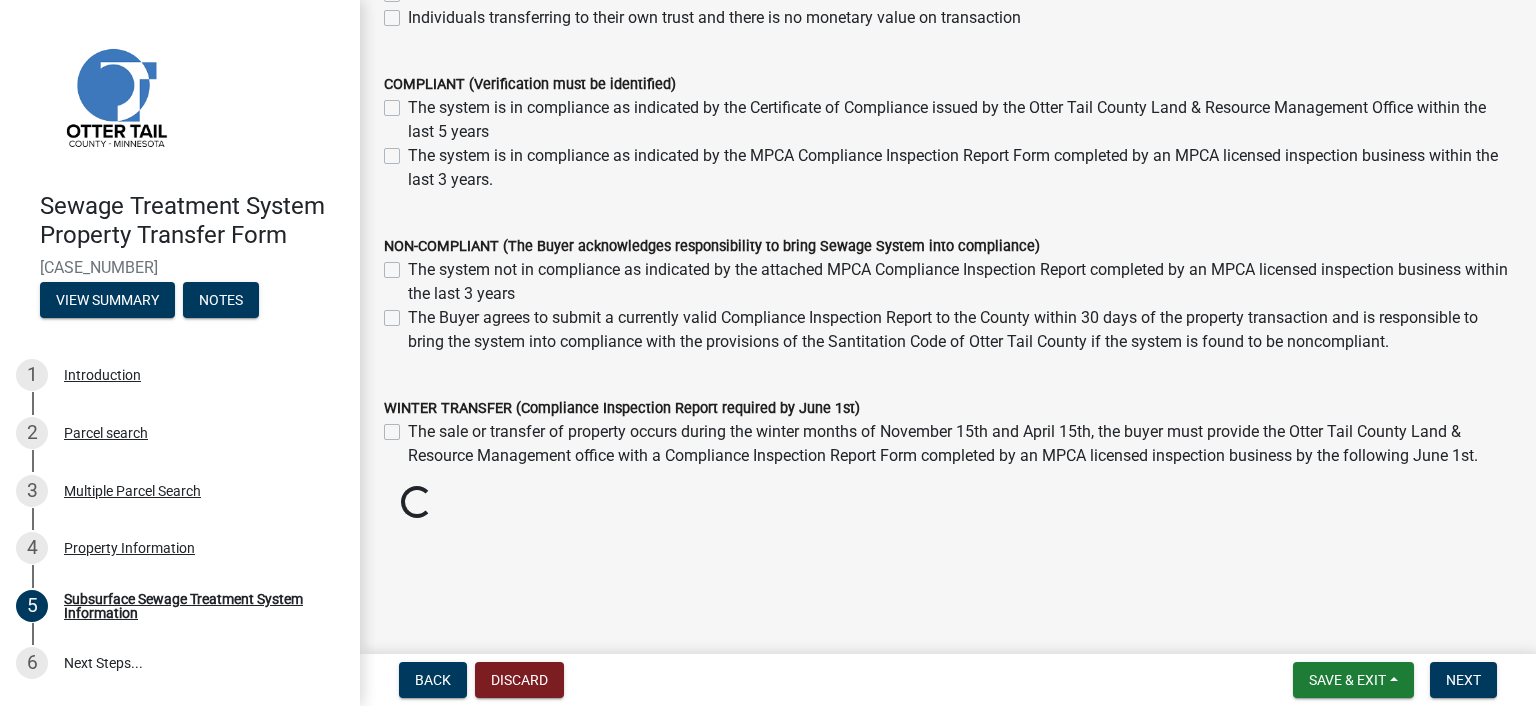 scroll, scrollTop: 444, scrollLeft: 0, axis: vertical 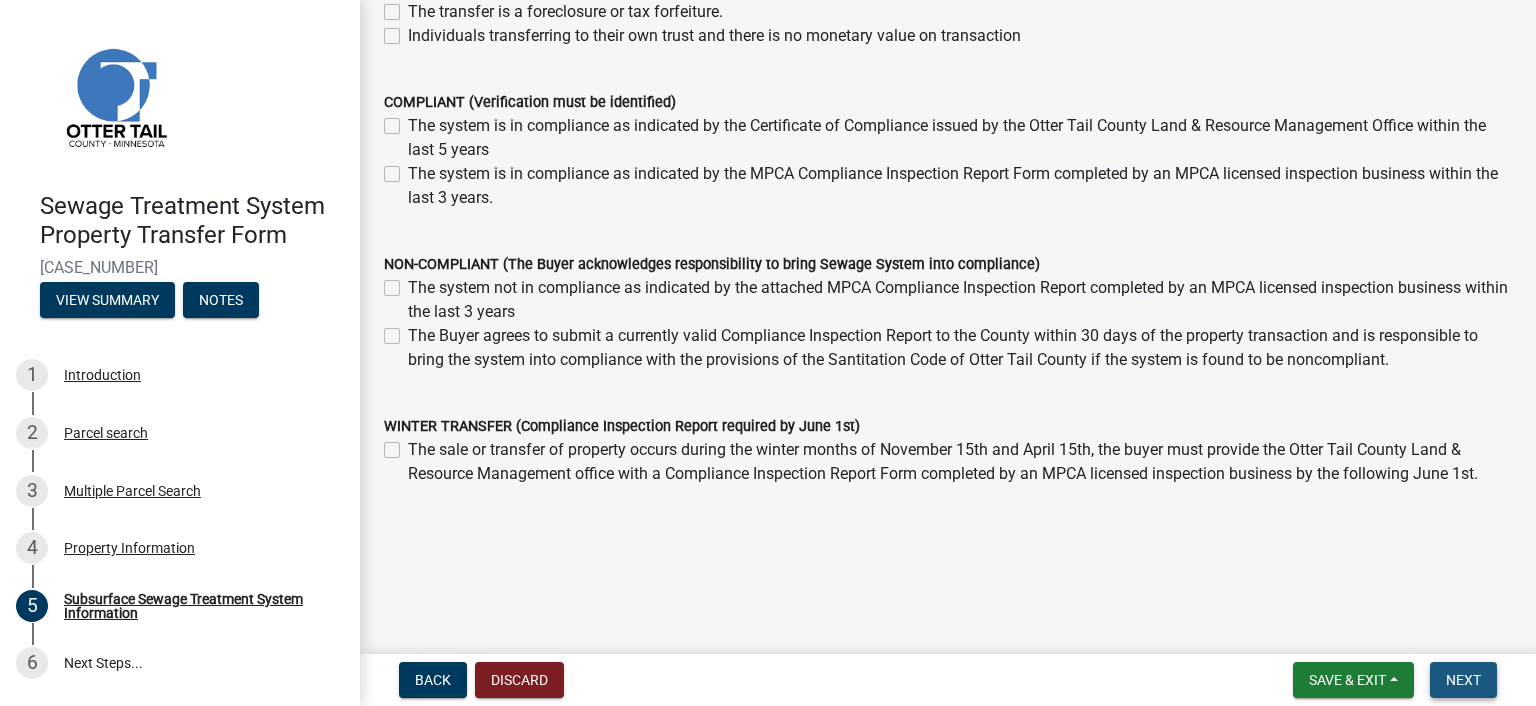 click on "Next" at bounding box center [1463, 680] 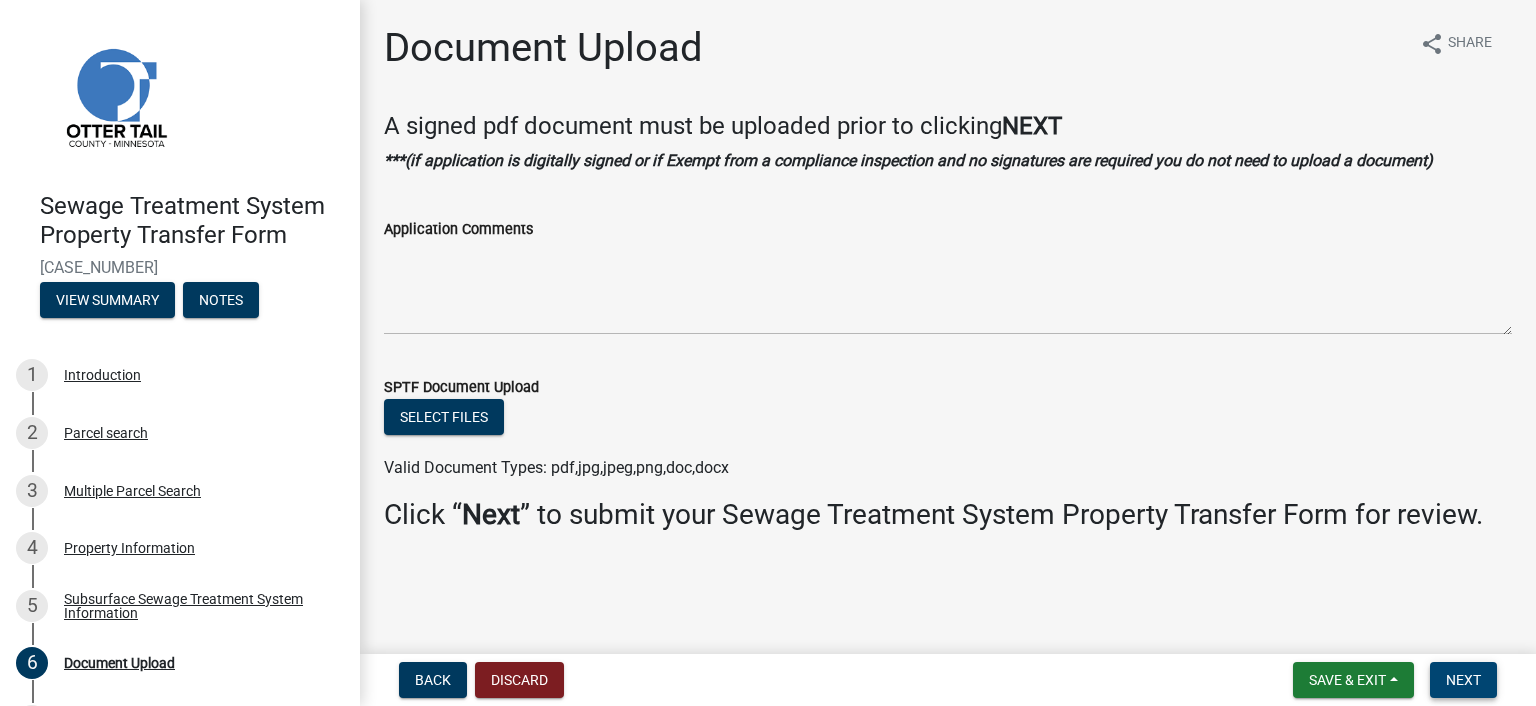 click on "Next" at bounding box center (1463, 680) 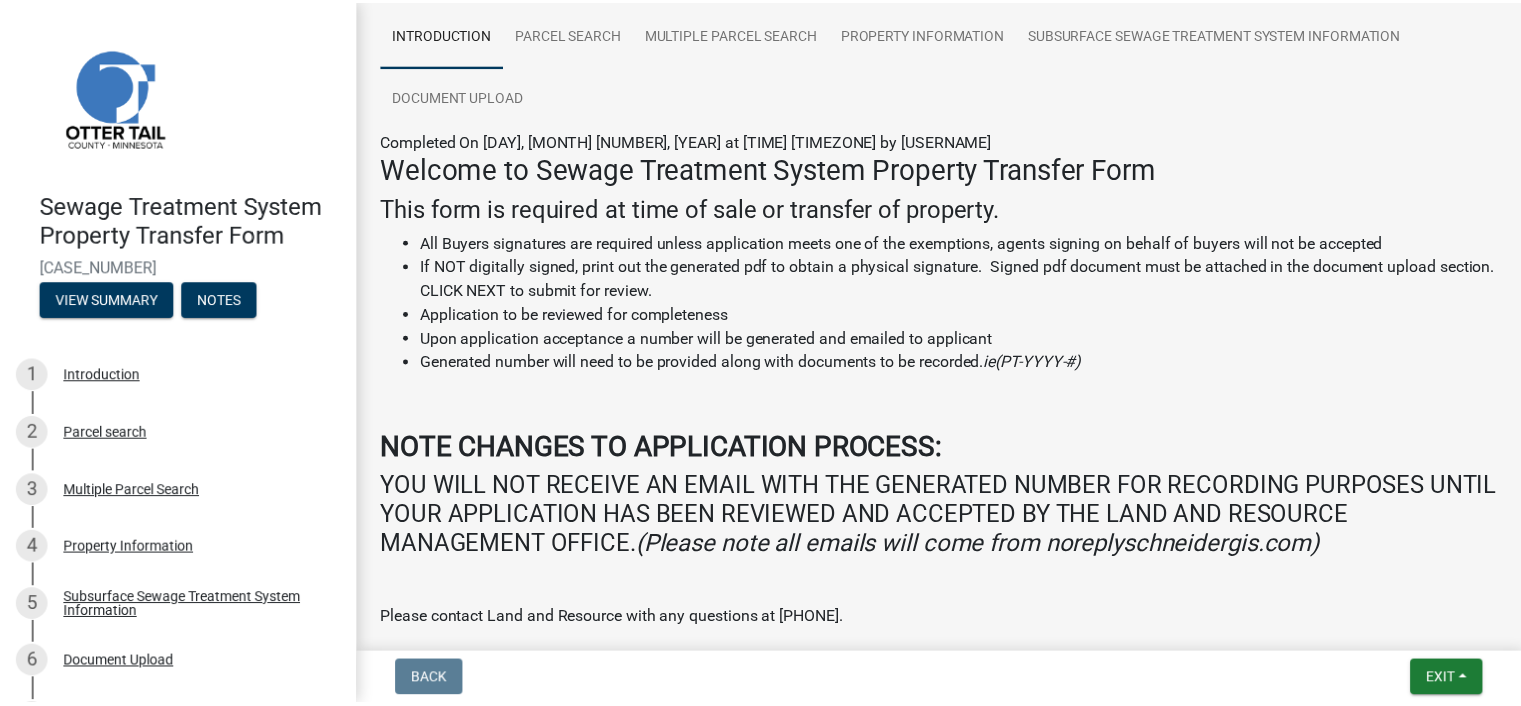 scroll, scrollTop: 375, scrollLeft: 0, axis: vertical 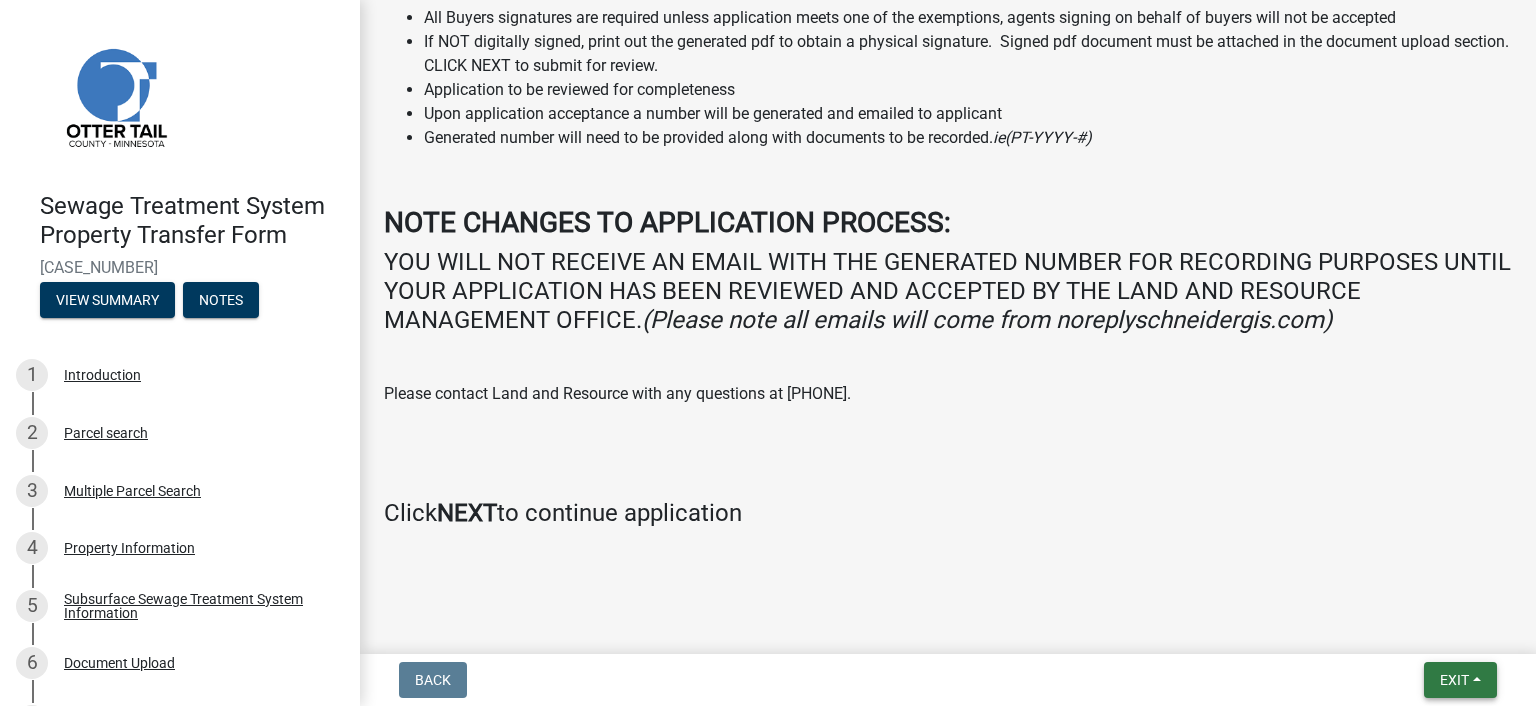 click on "Exit" at bounding box center [1454, 680] 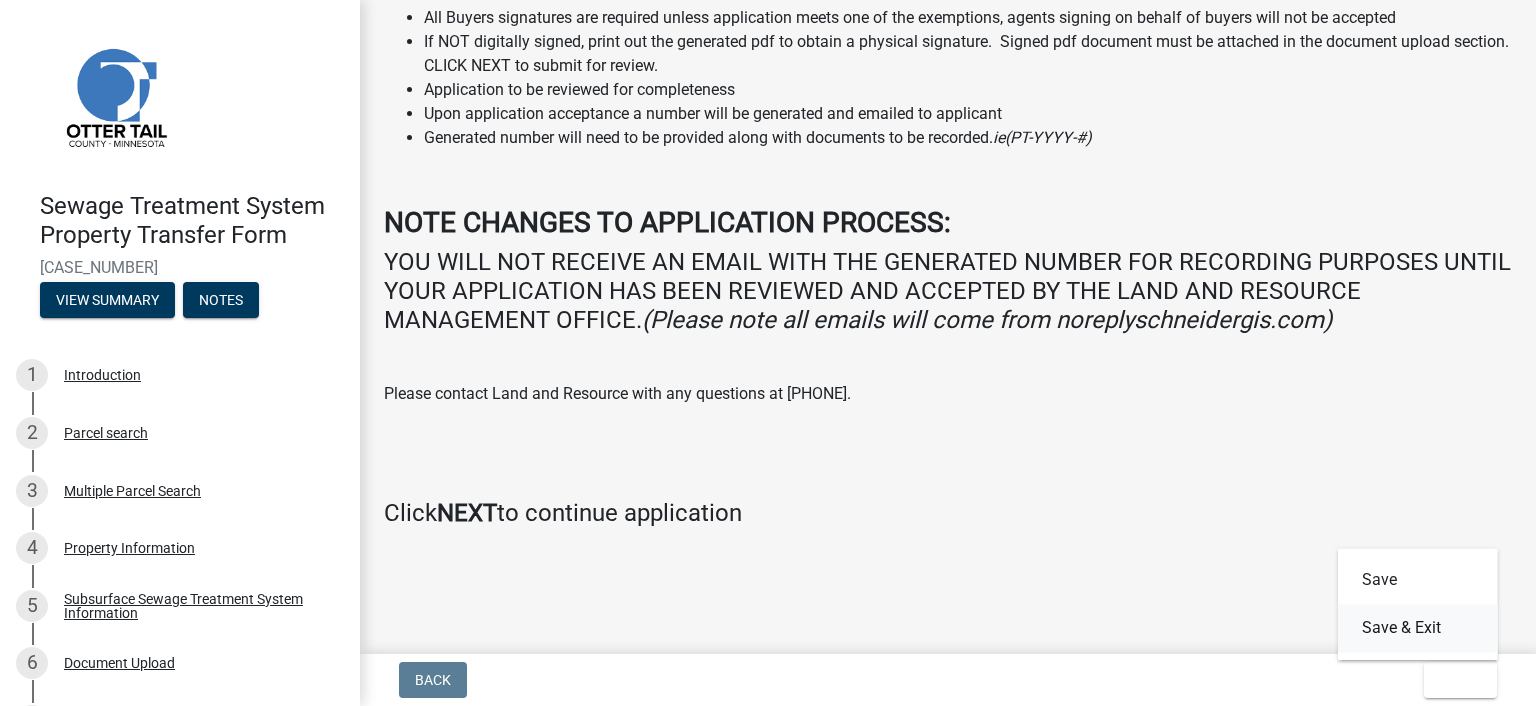 click on "Save & Exit" at bounding box center (1418, 628) 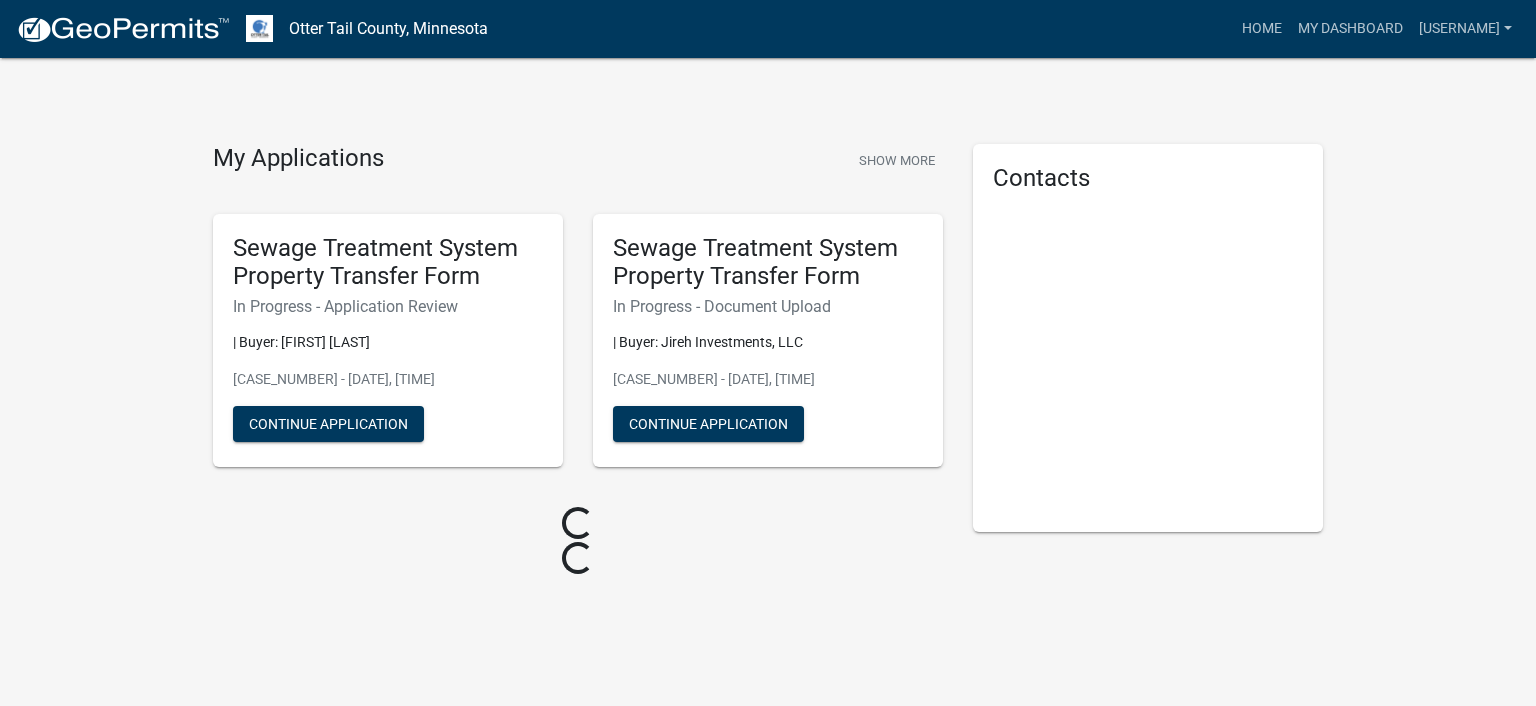 scroll, scrollTop: 0, scrollLeft: 0, axis: both 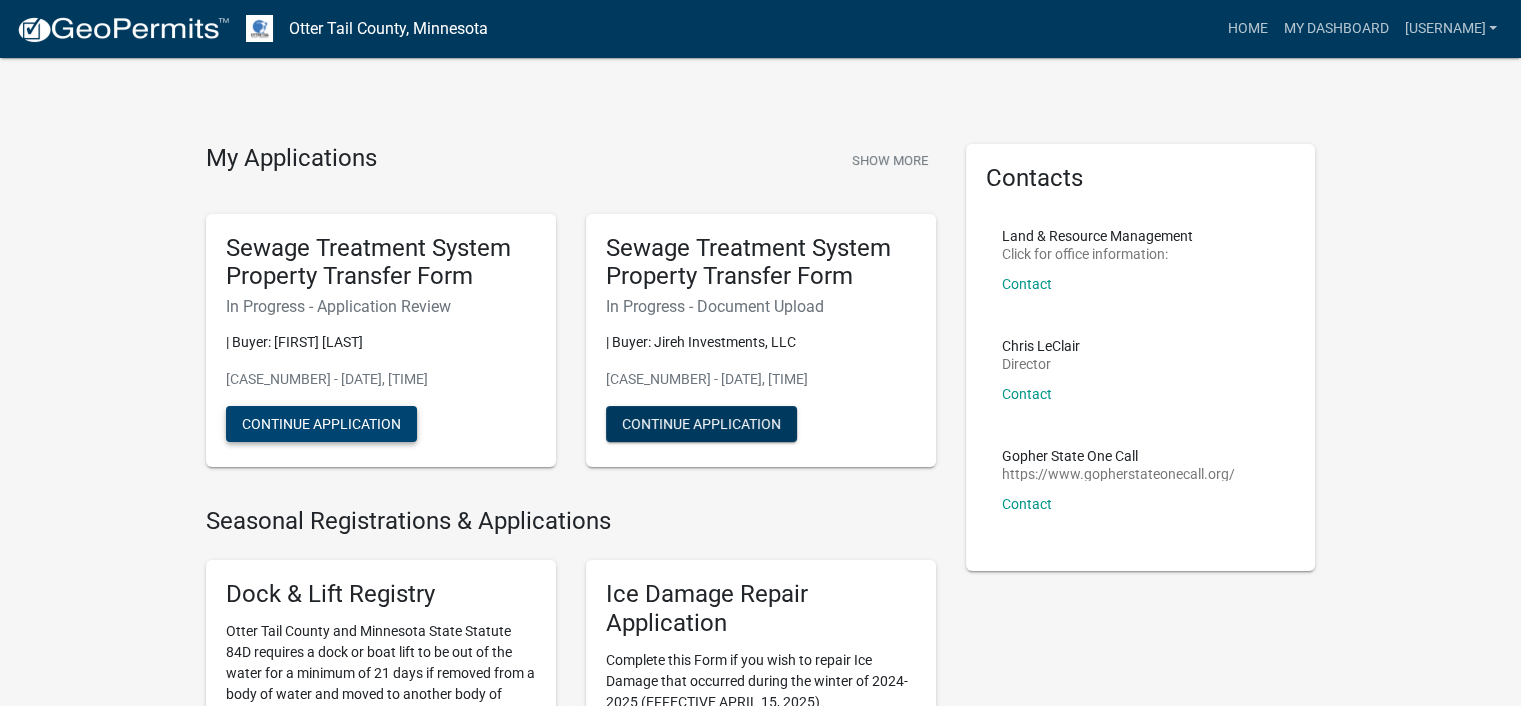 click on "Continue Application" 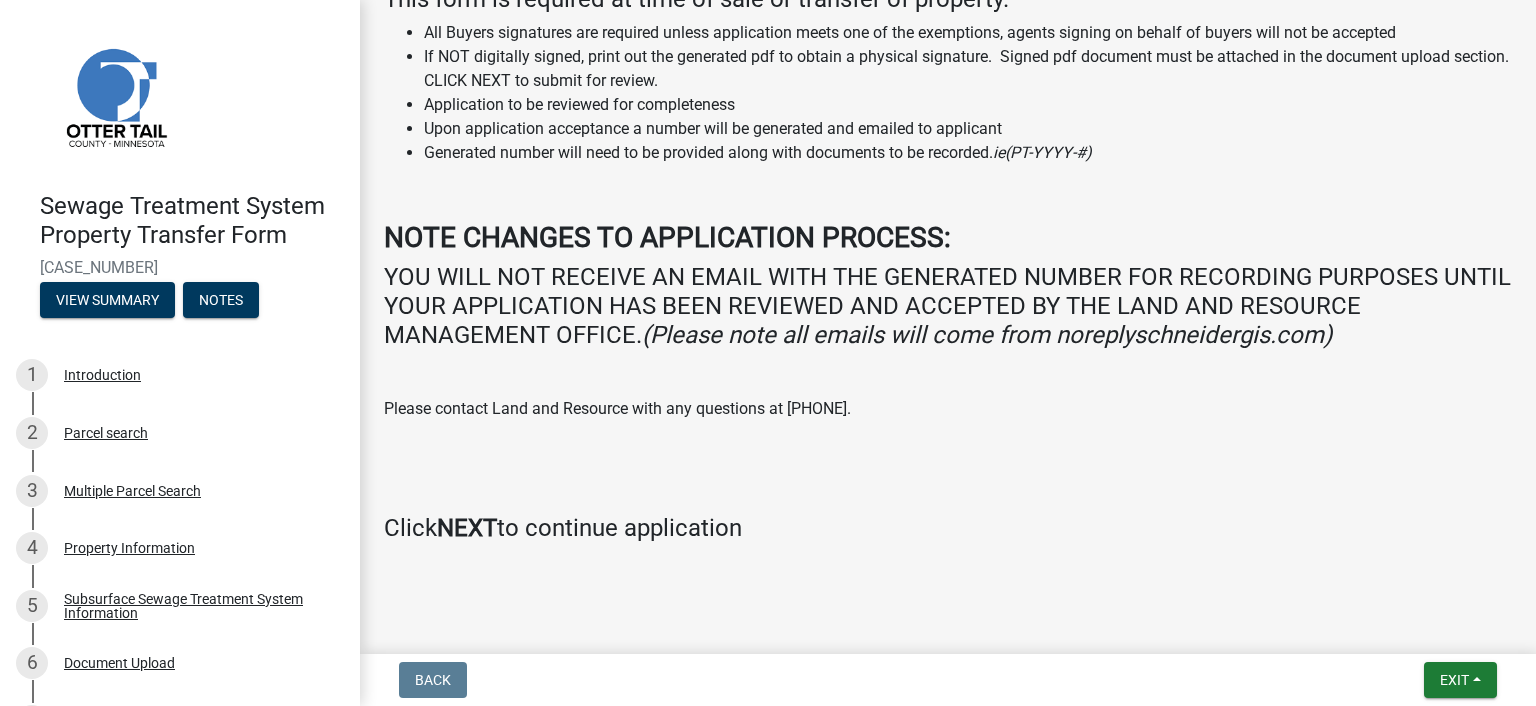 scroll, scrollTop: 375, scrollLeft: 0, axis: vertical 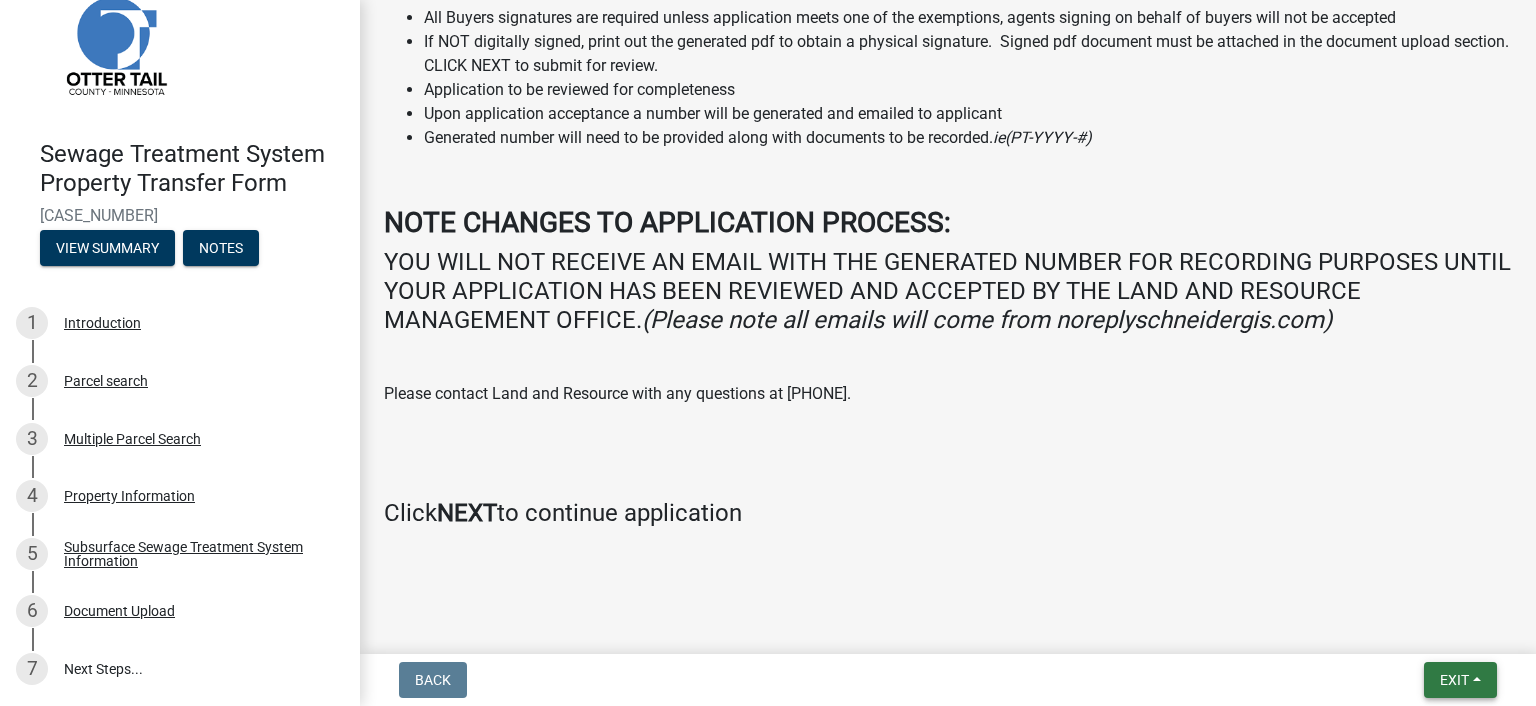 click on "Exit" at bounding box center [1460, 680] 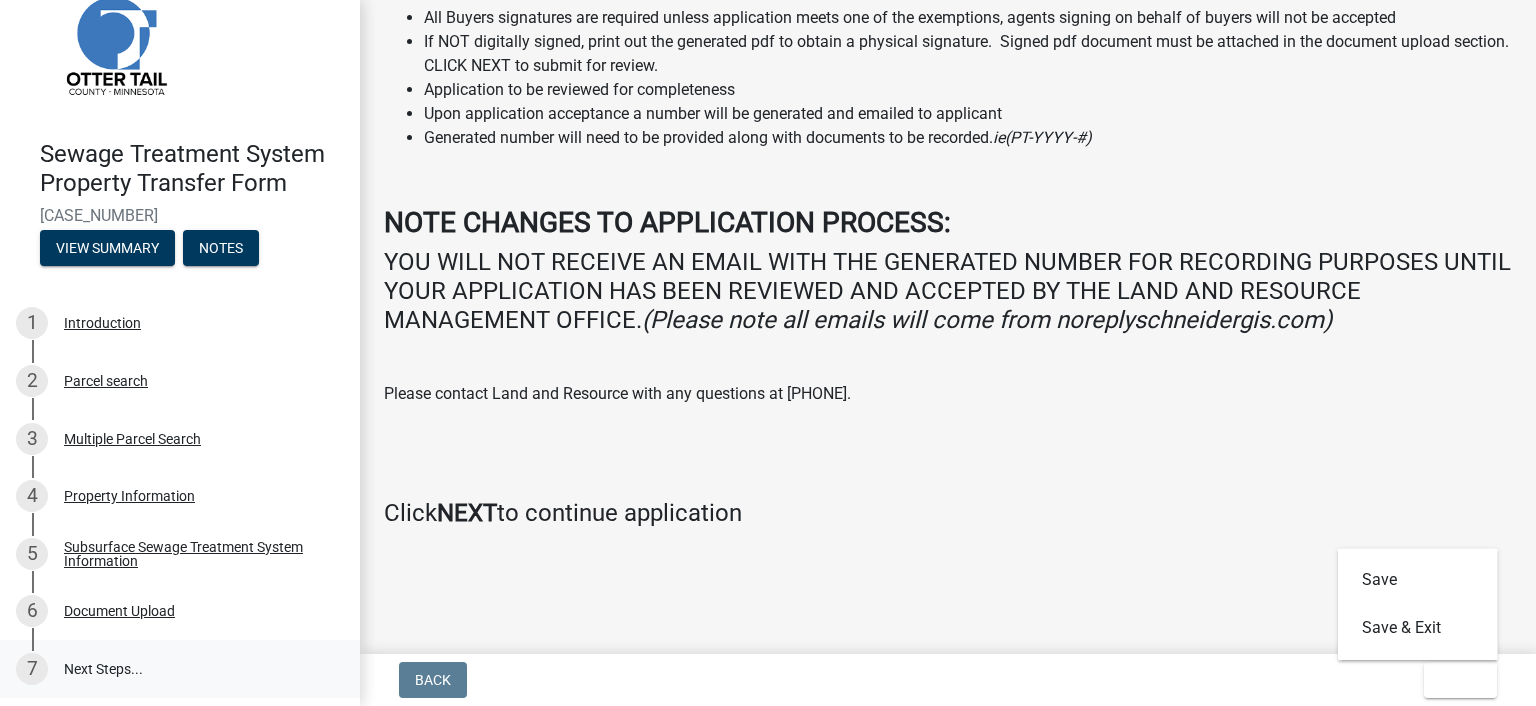 click on "7   Next Steps..." at bounding box center (180, 669) 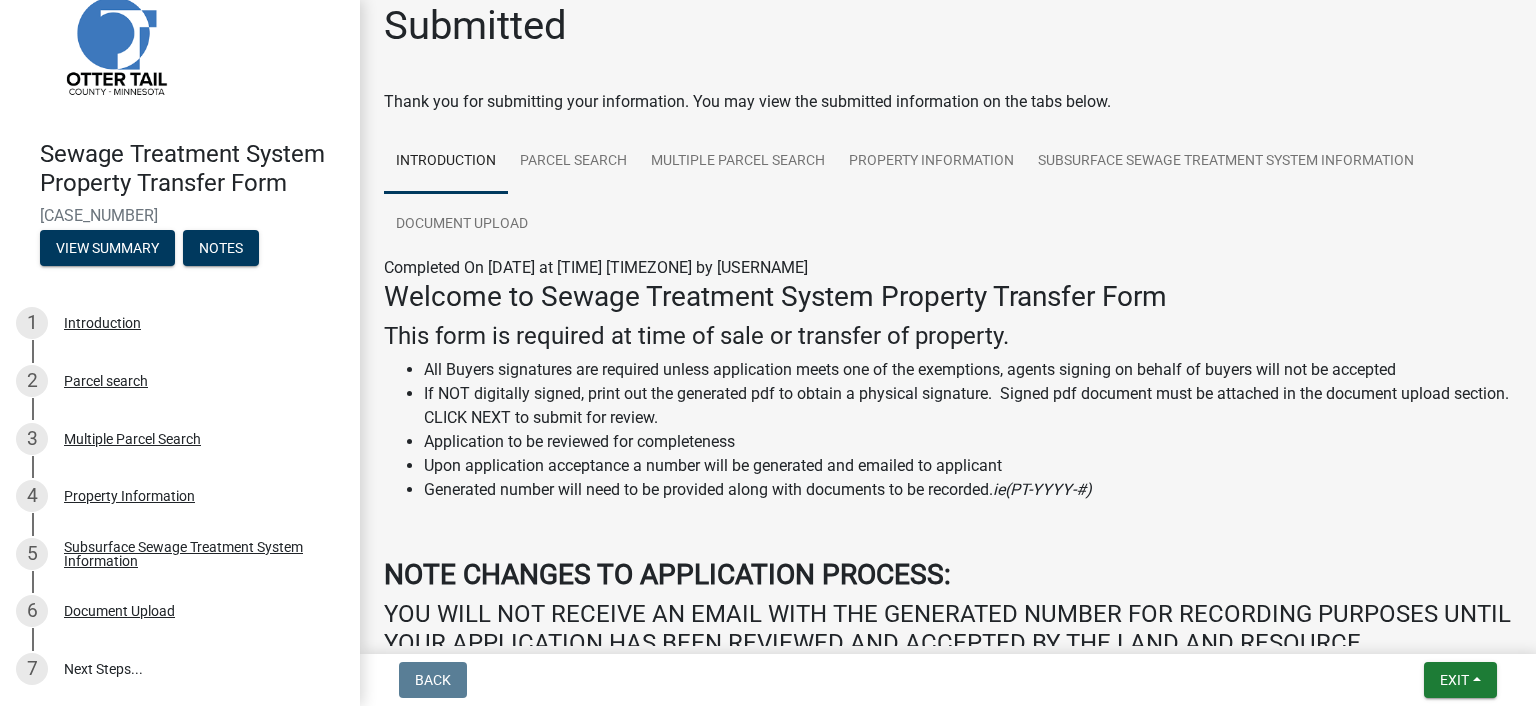 scroll, scrollTop: 0, scrollLeft: 0, axis: both 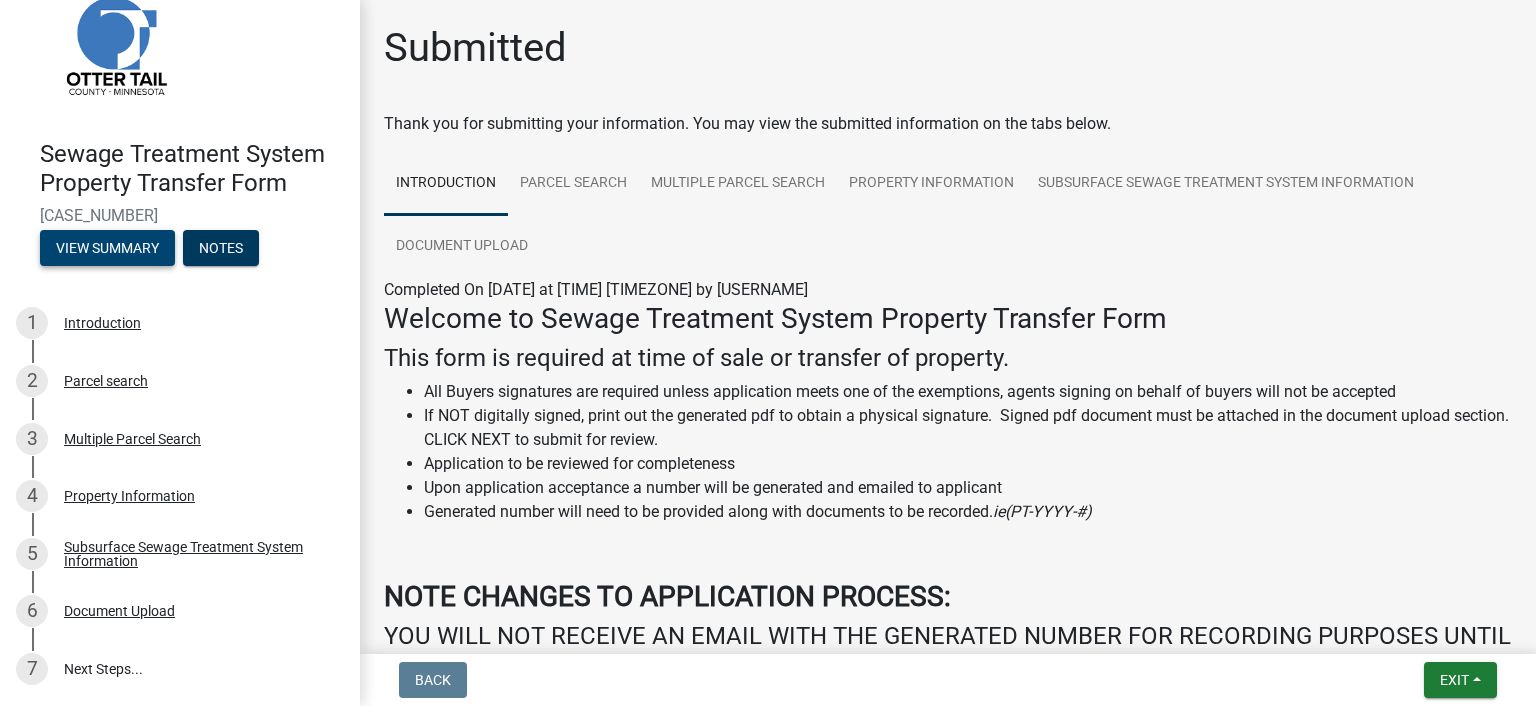 click on "View Summary" at bounding box center (107, 248) 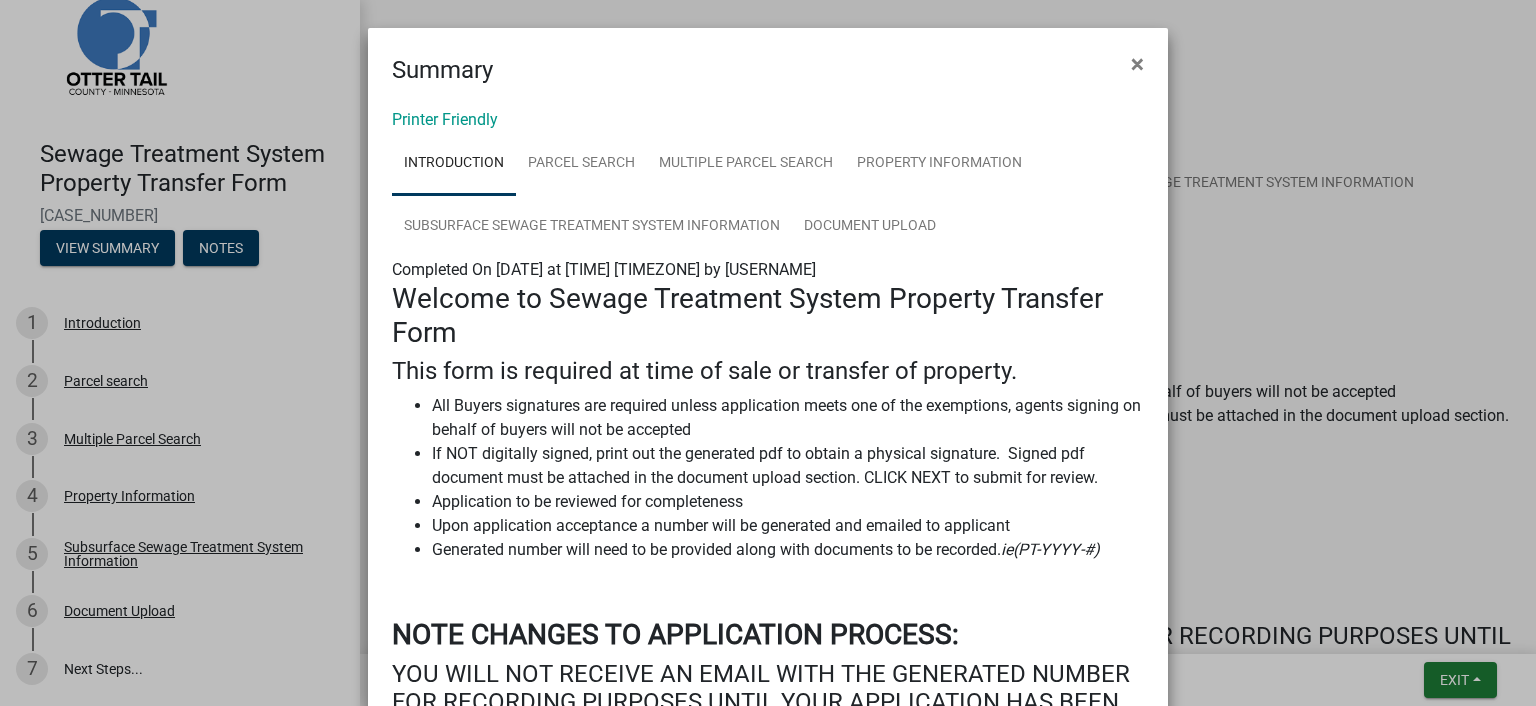 scroll, scrollTop: 0, scrollLeft: 0, axis: both 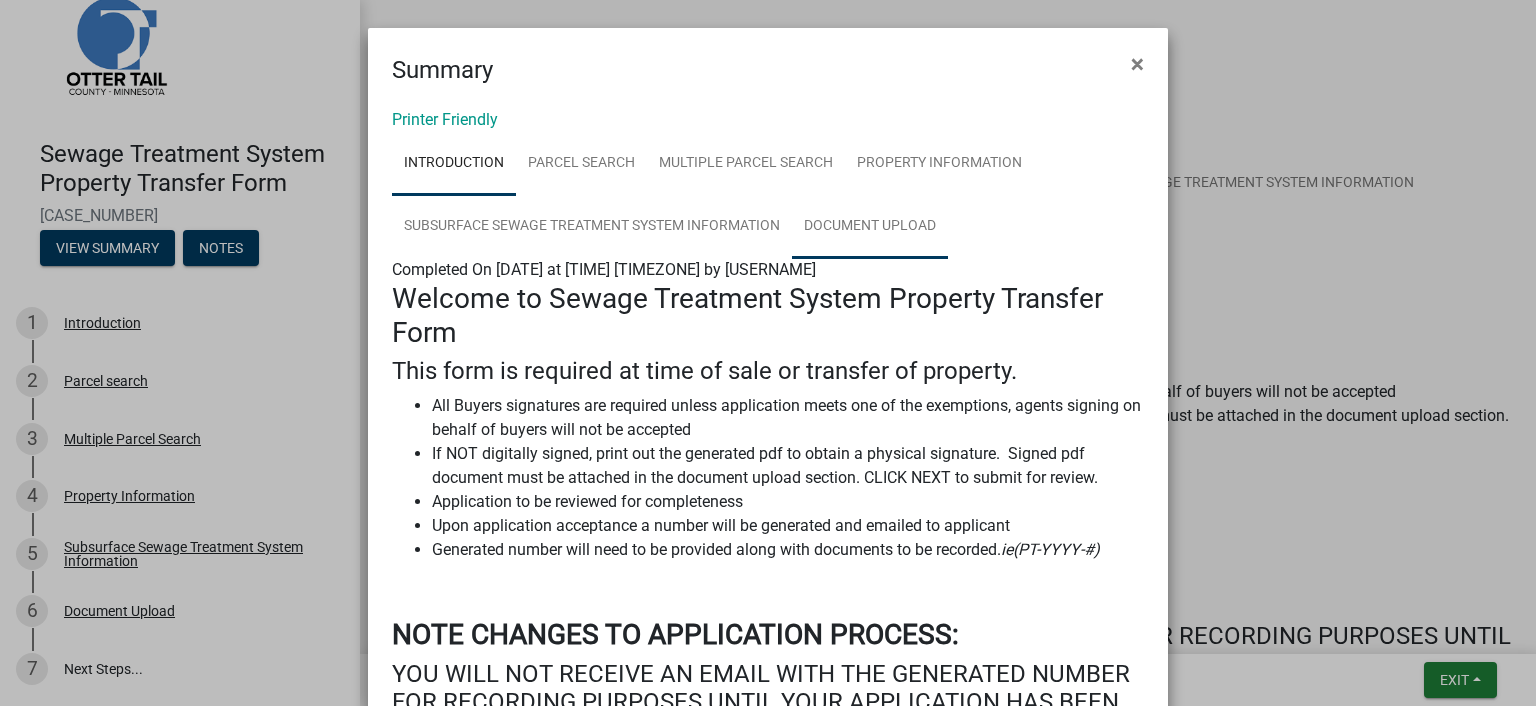 click on "Document Upload" at bounding box center (870, 227) 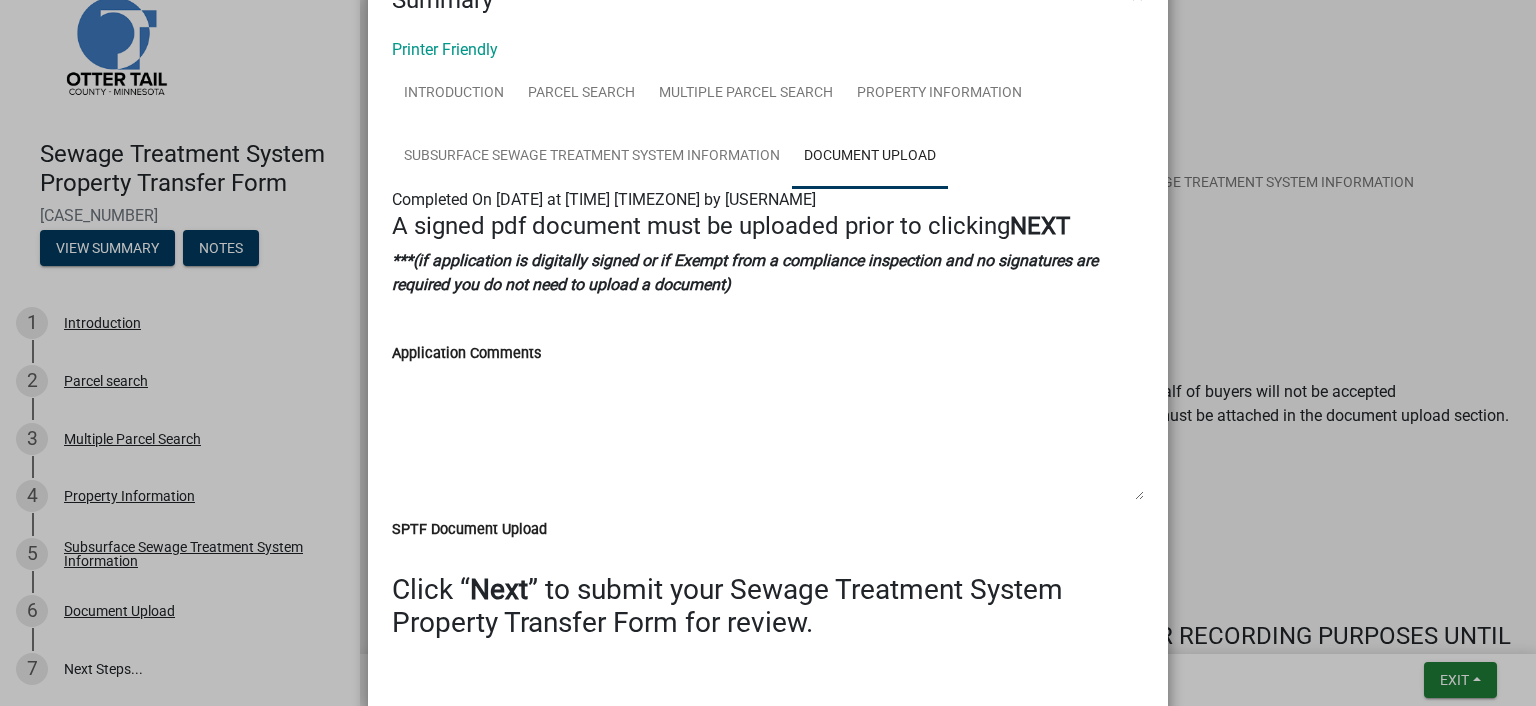 scroll, scrollTop: 0, scrollLeft: 0, axis: both 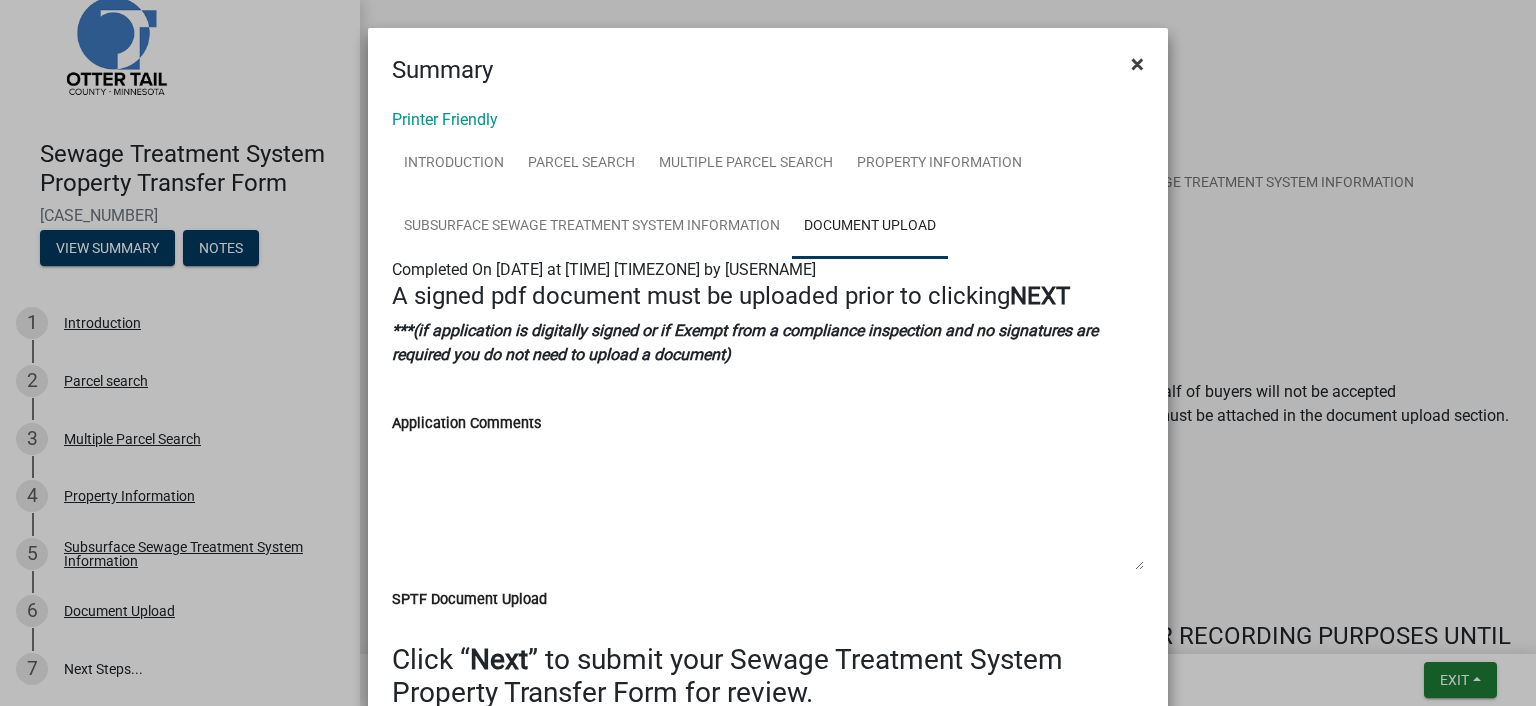 click on "×" 